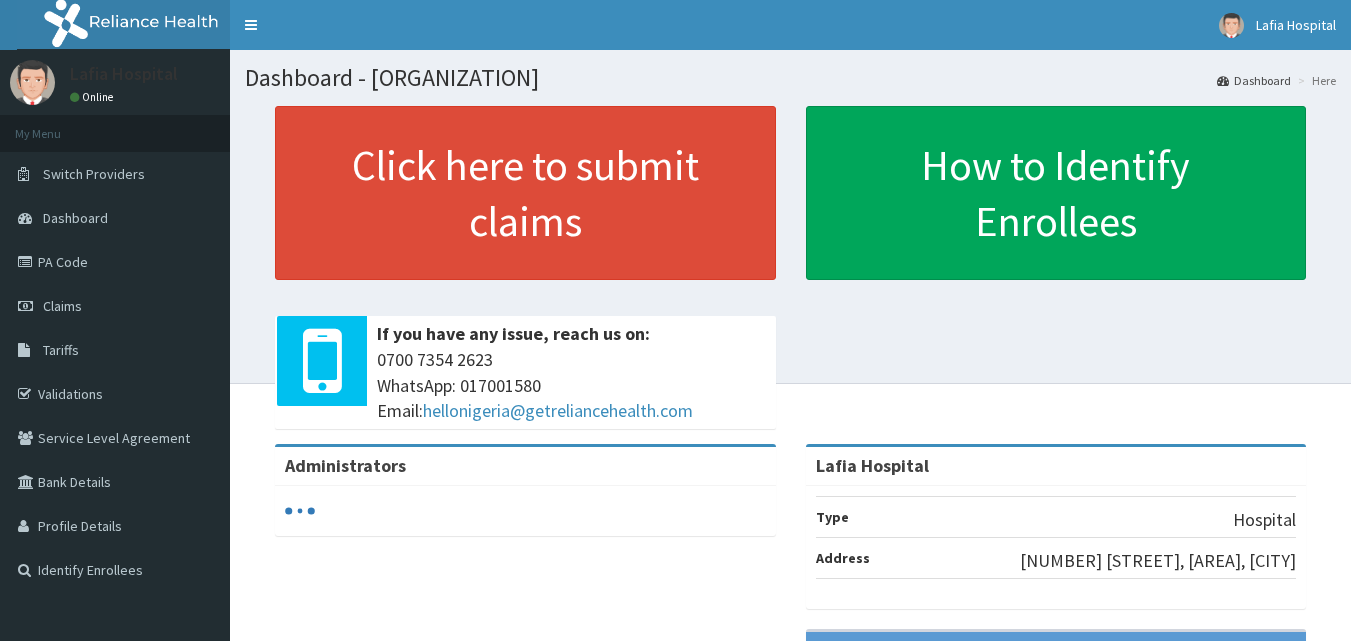 scroll, scrollTop: 0, scrollLeft: 0, axis: both 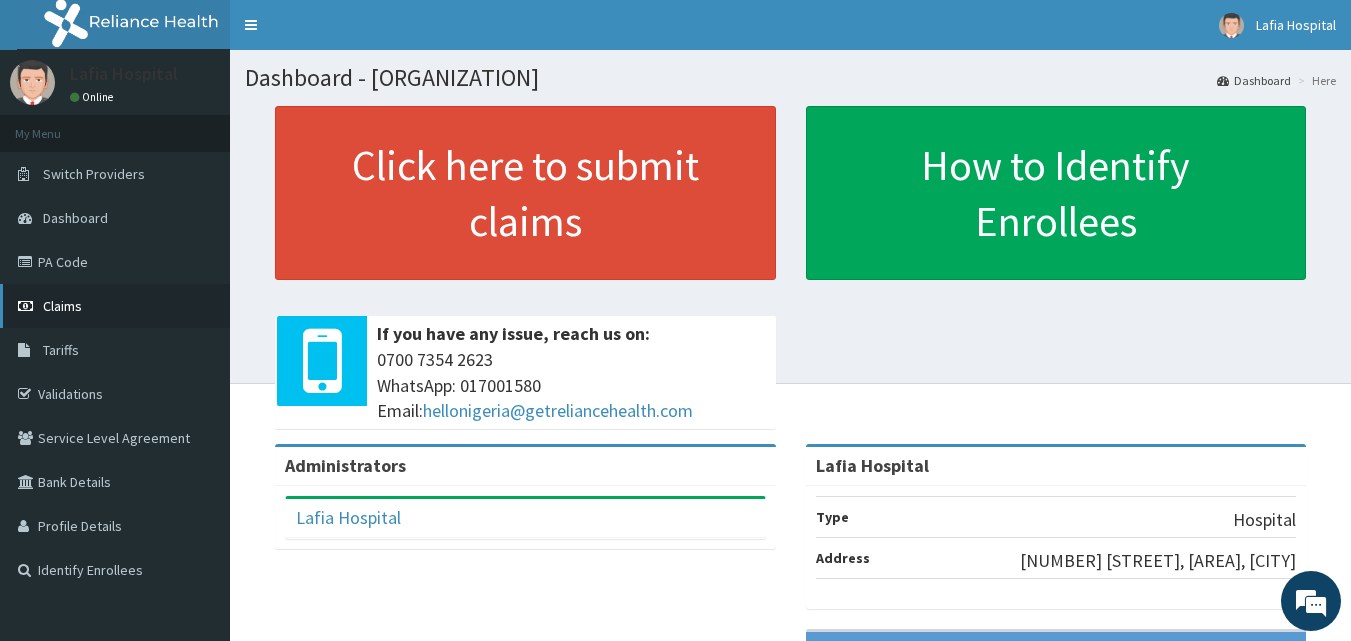 click on "Claims" at bounding box center (62, 306) 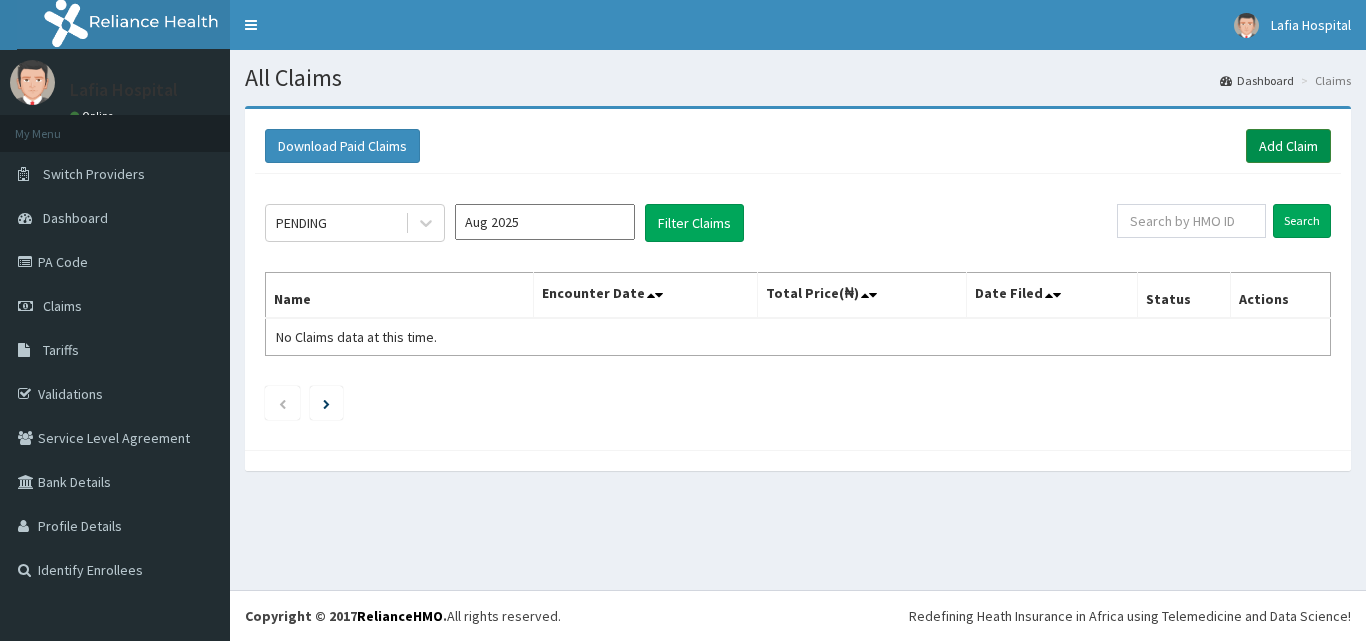scroll, scrollTop: 0, scrollLeft: 0, axis: both 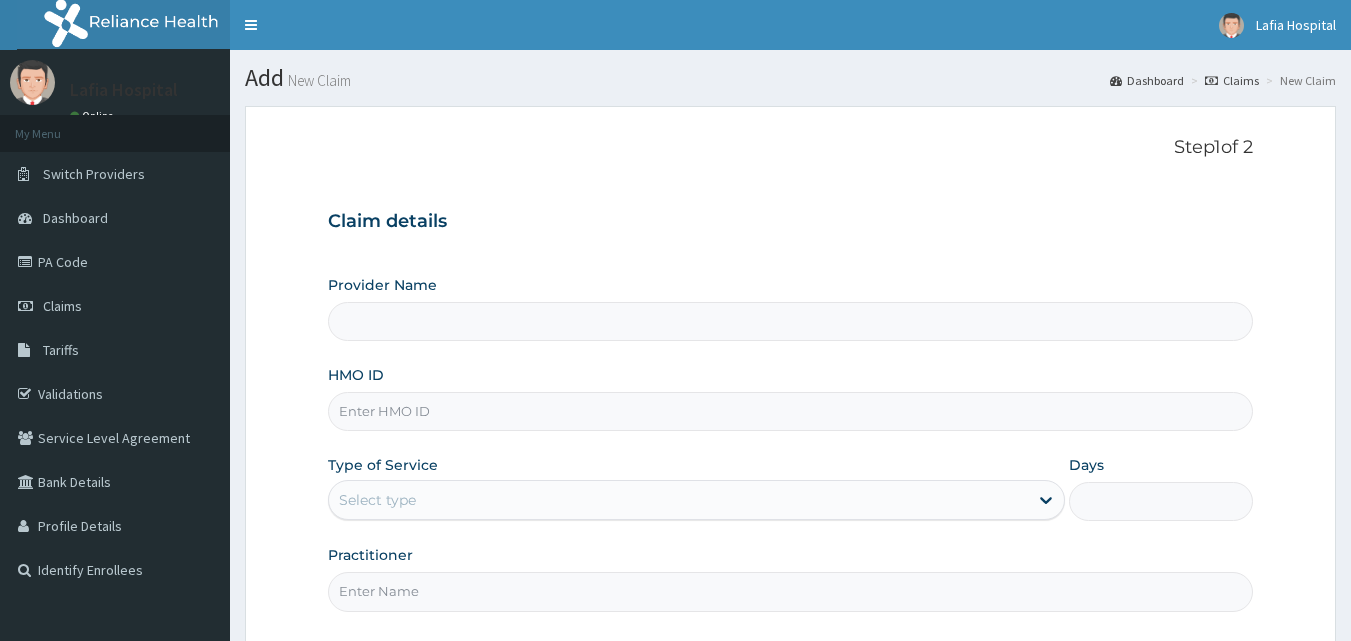 type on "Lafia Hospital" 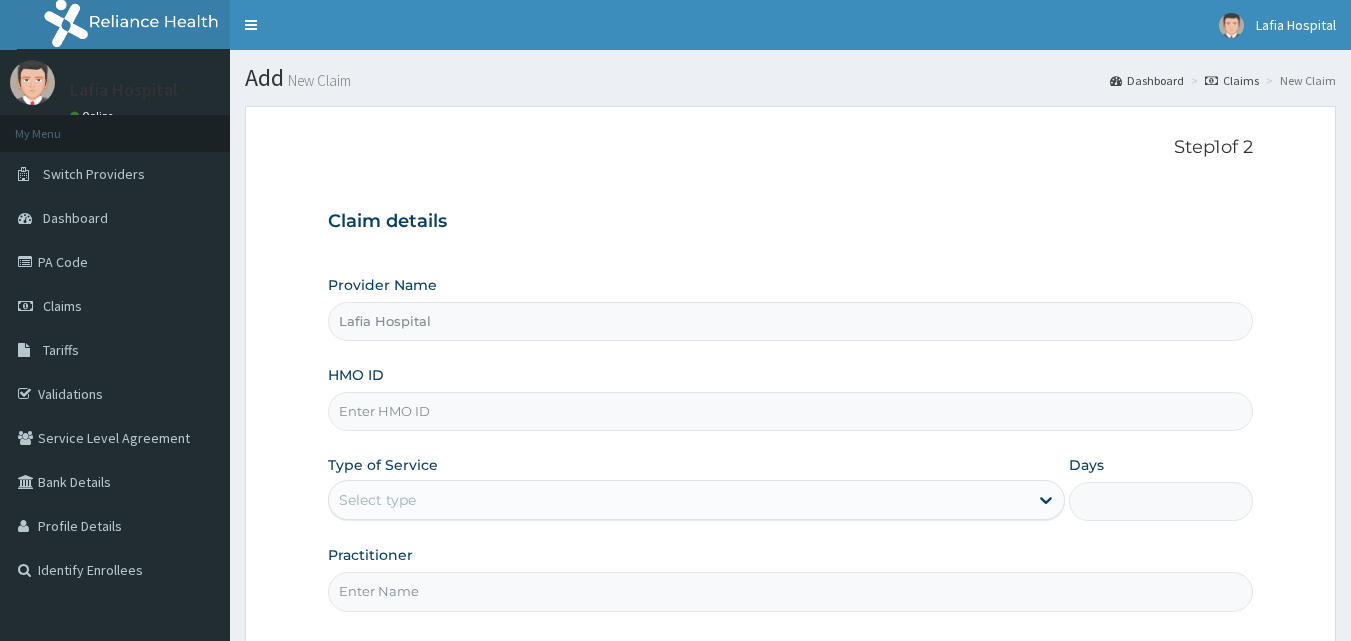scroll, scrollTop: 0, scrollLeft: 0, axis: both 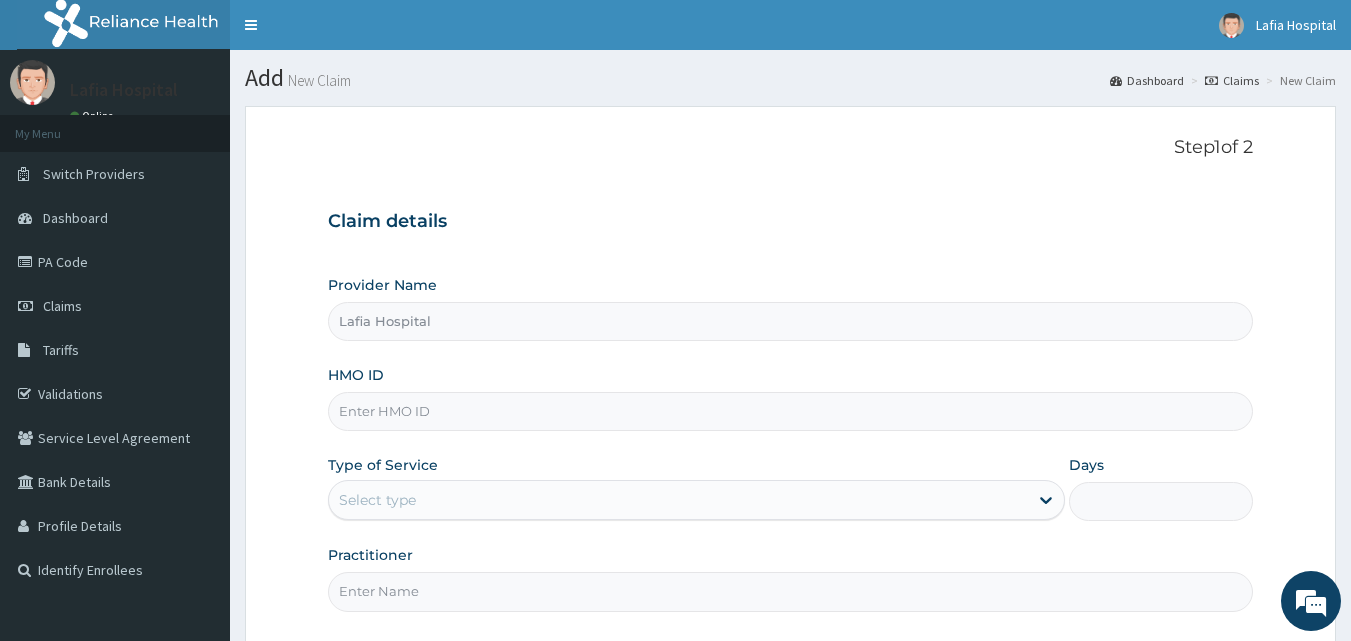 click on "HMO ID" at bounding box center (791, 411) 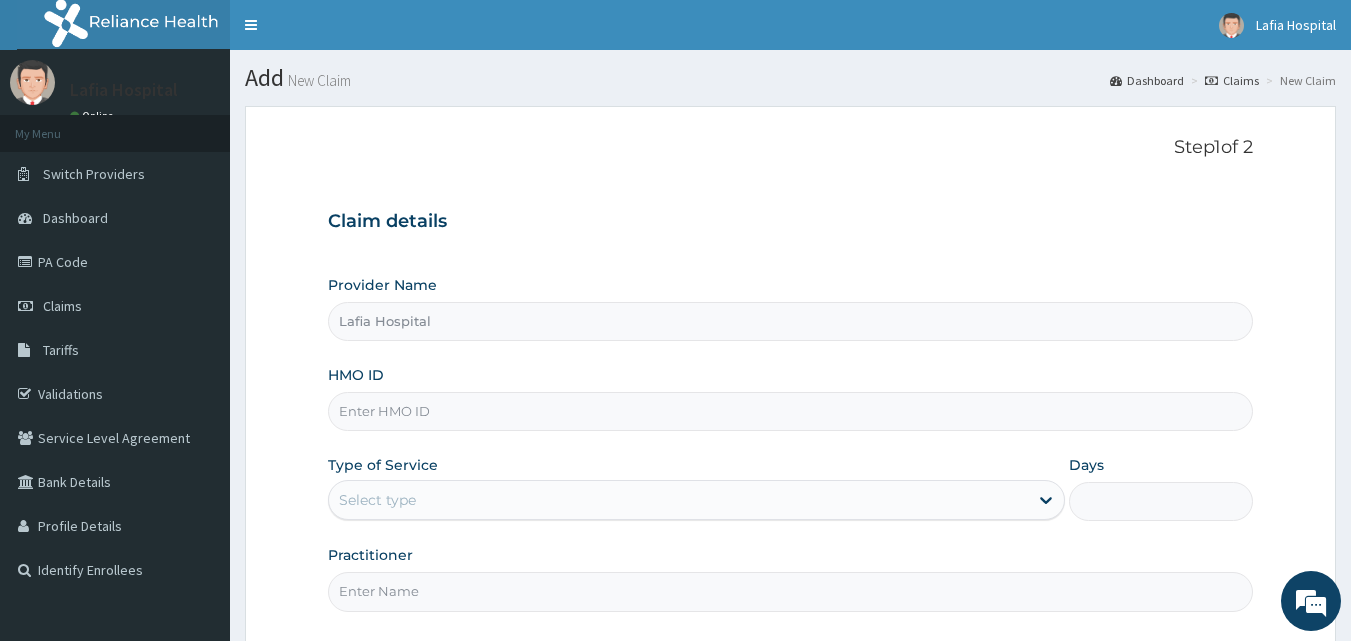 type on "oht/11145/c" 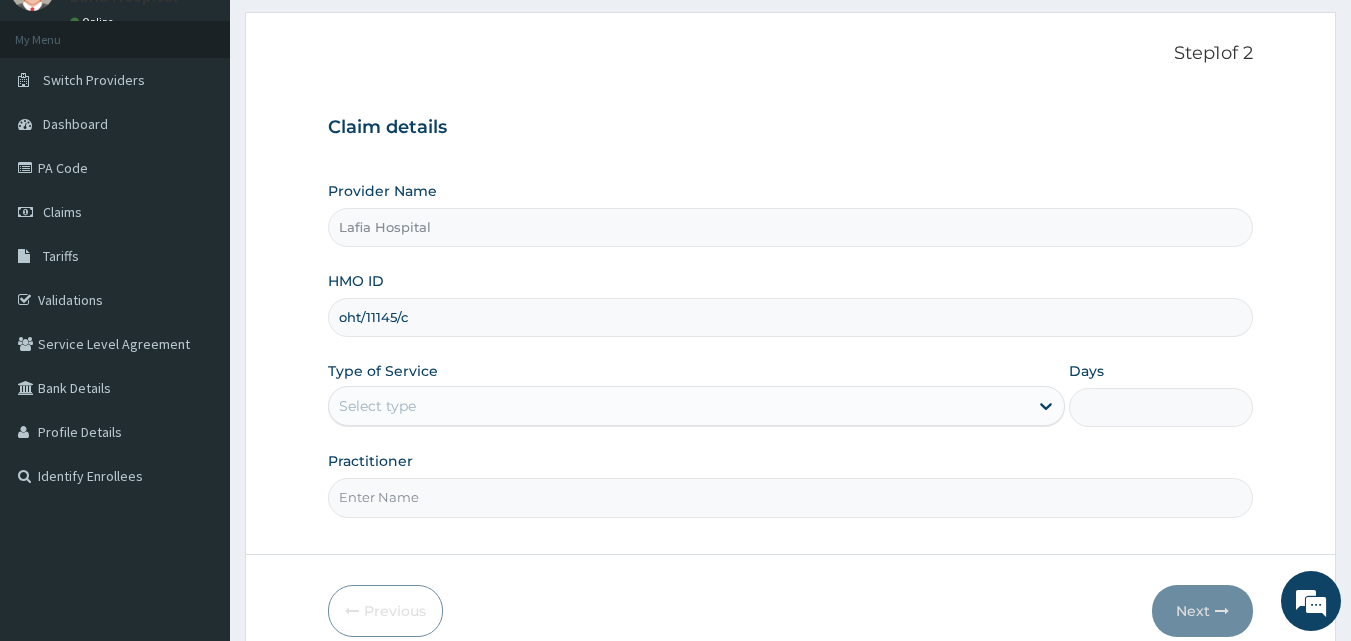 scroll, scrollTop: 187, scrollLeft: 0, axis: vertical 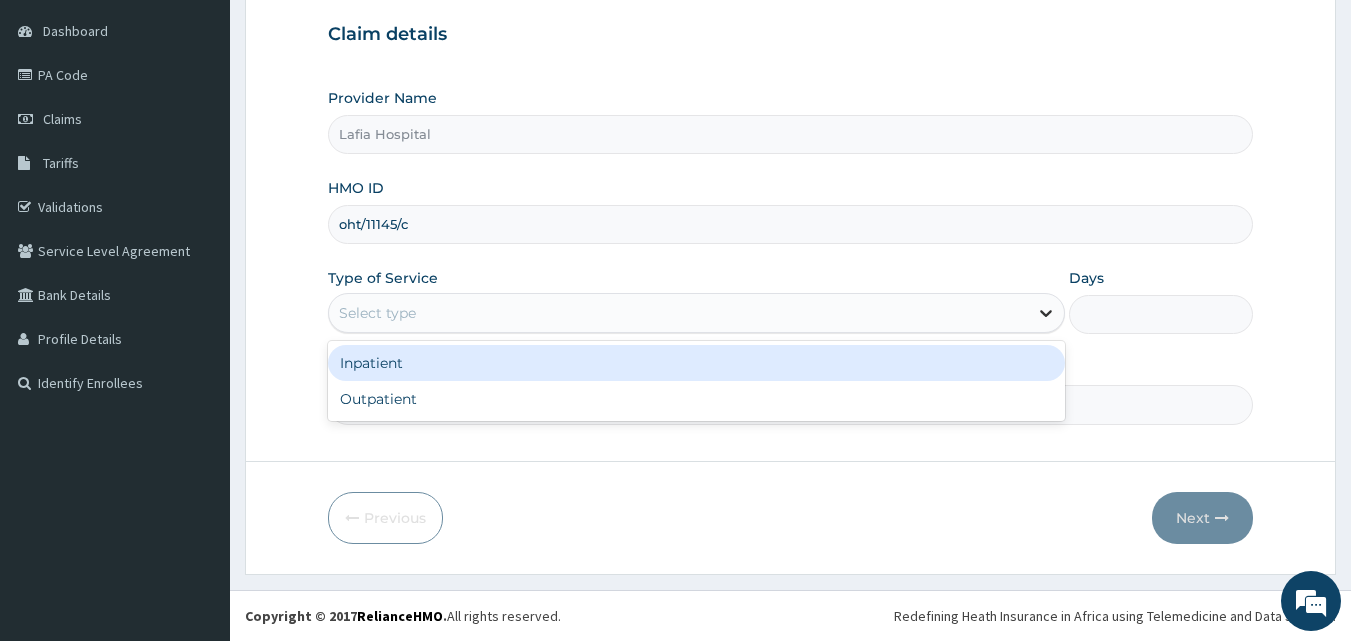 click 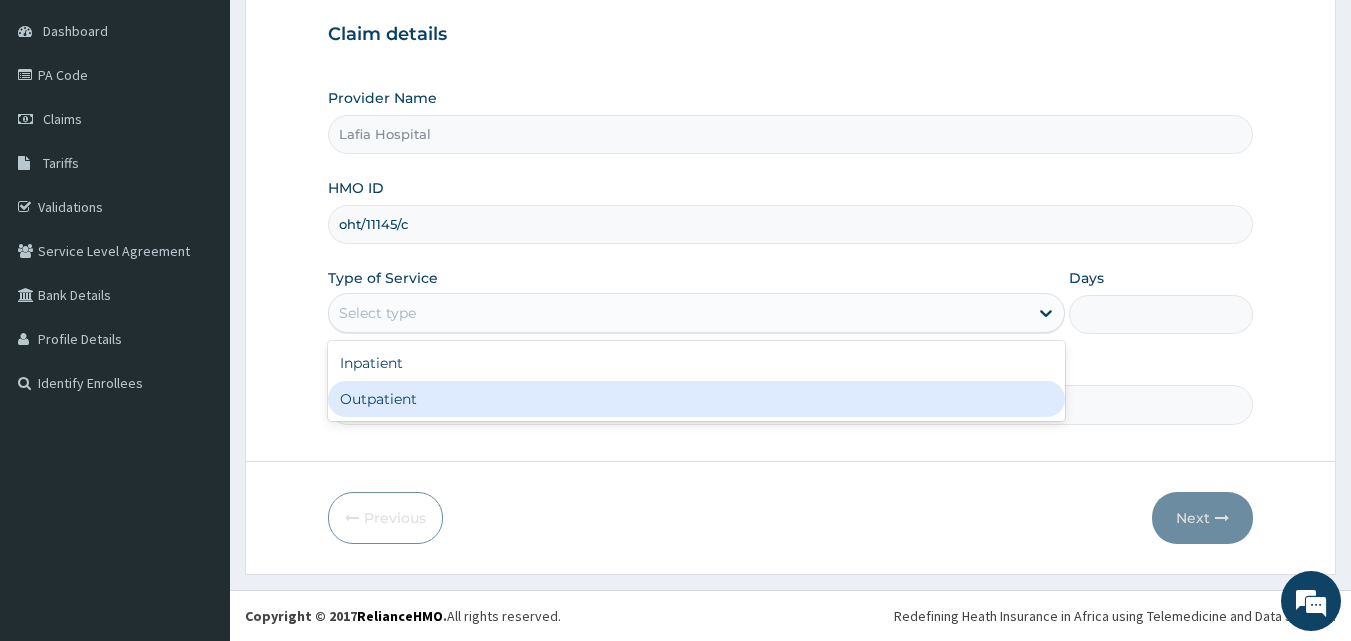 click on "Outpatient" at bounding box center (696, 399) 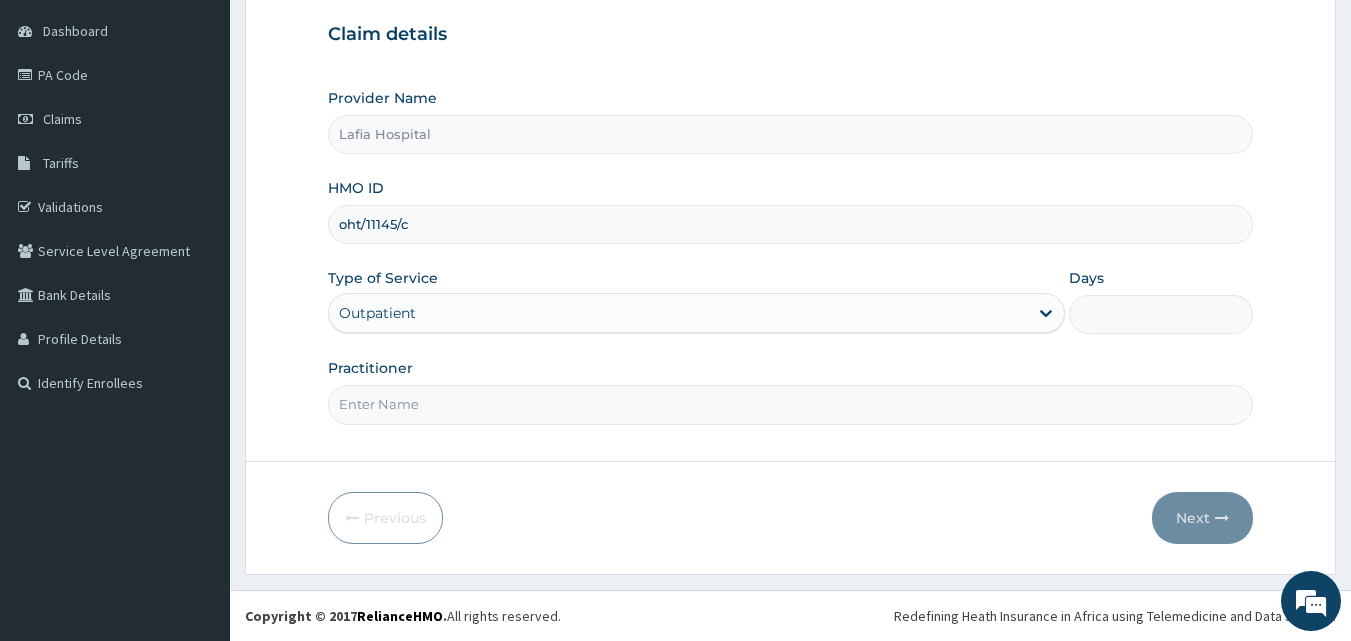 type on "1" 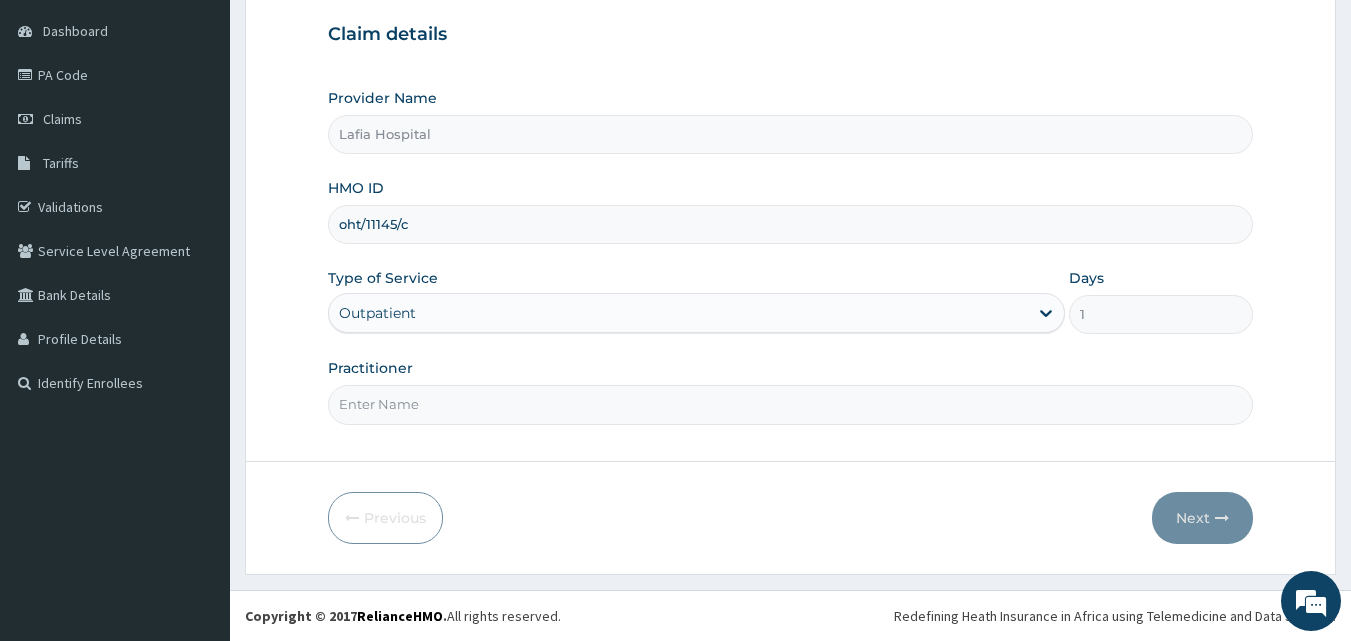 scroll, scrollTop: 0, scrollLeft: 0, axis: both 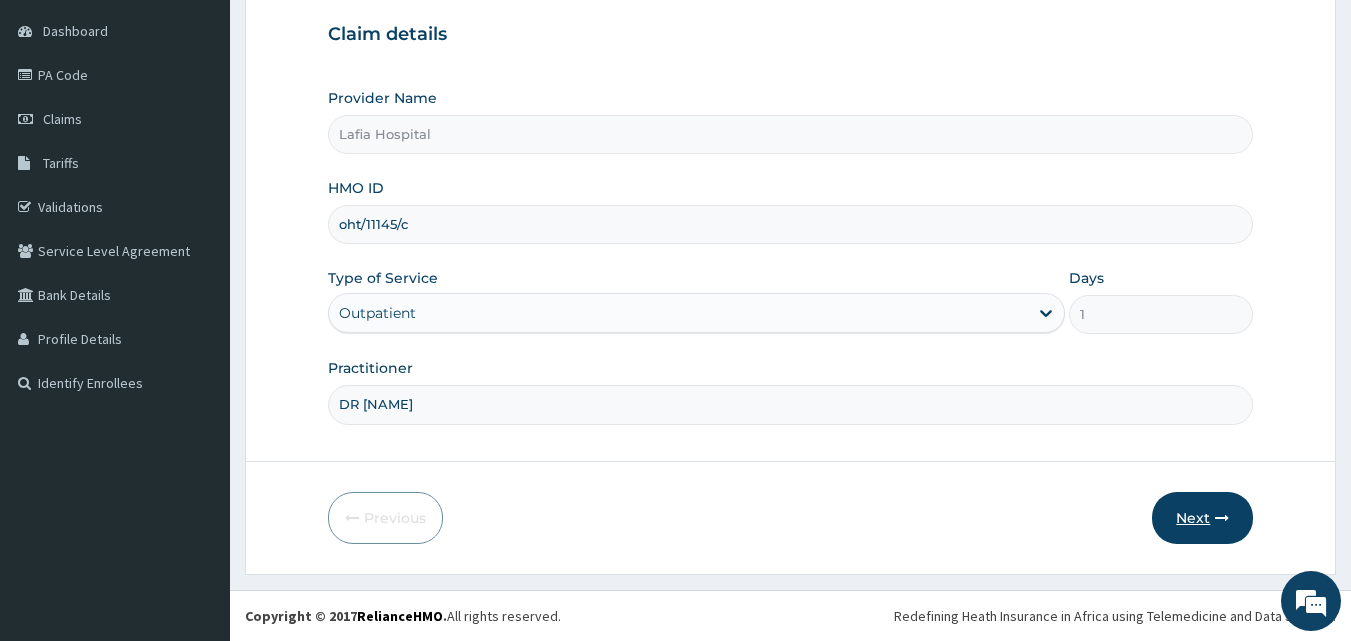 type on "DR [NAME]" 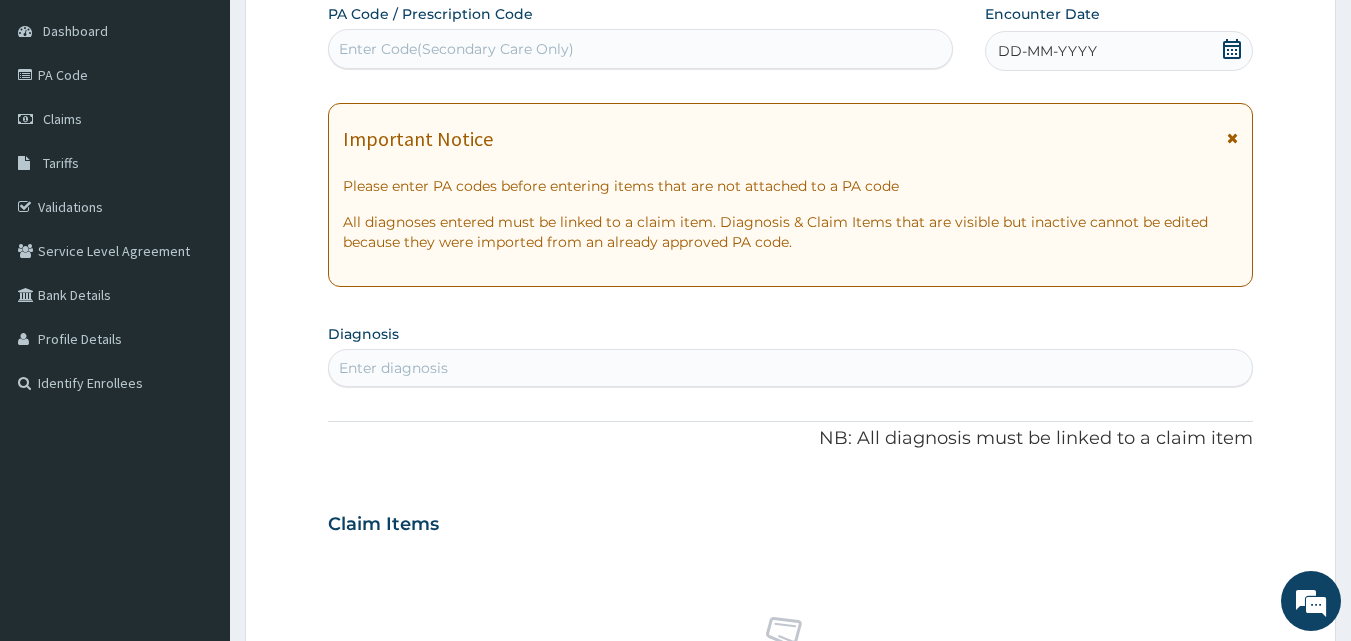 click 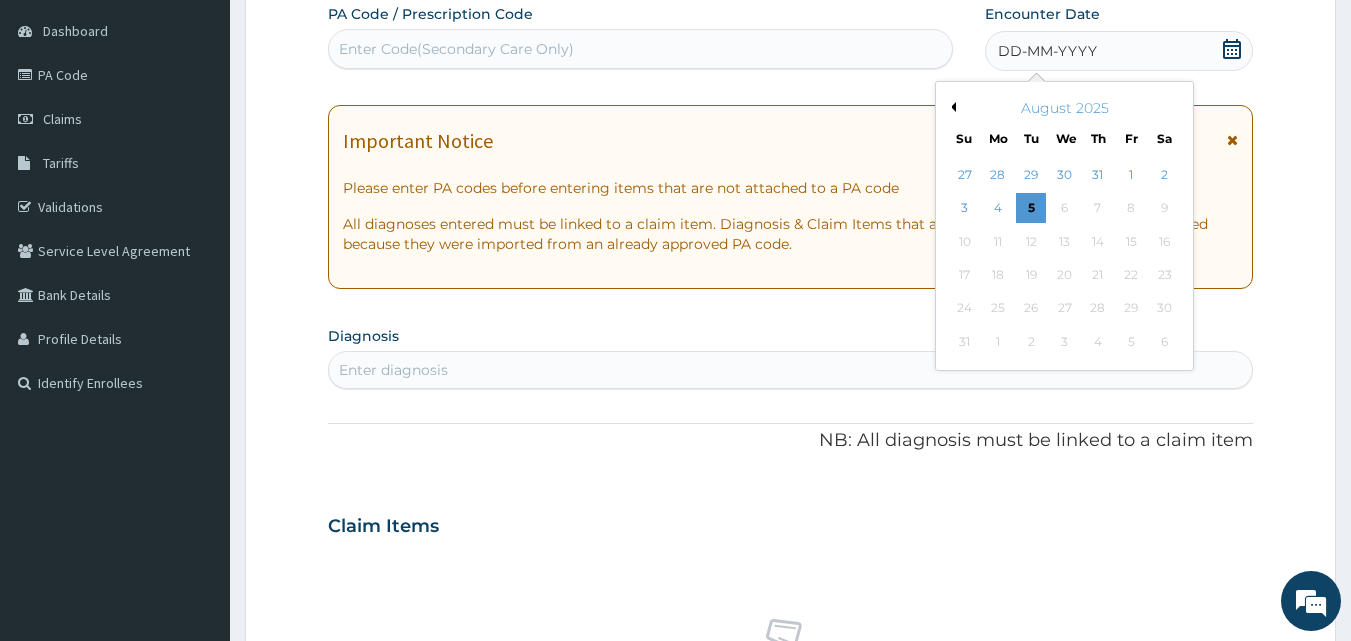 click on "Previous Month" at bounding box center (951, 107) 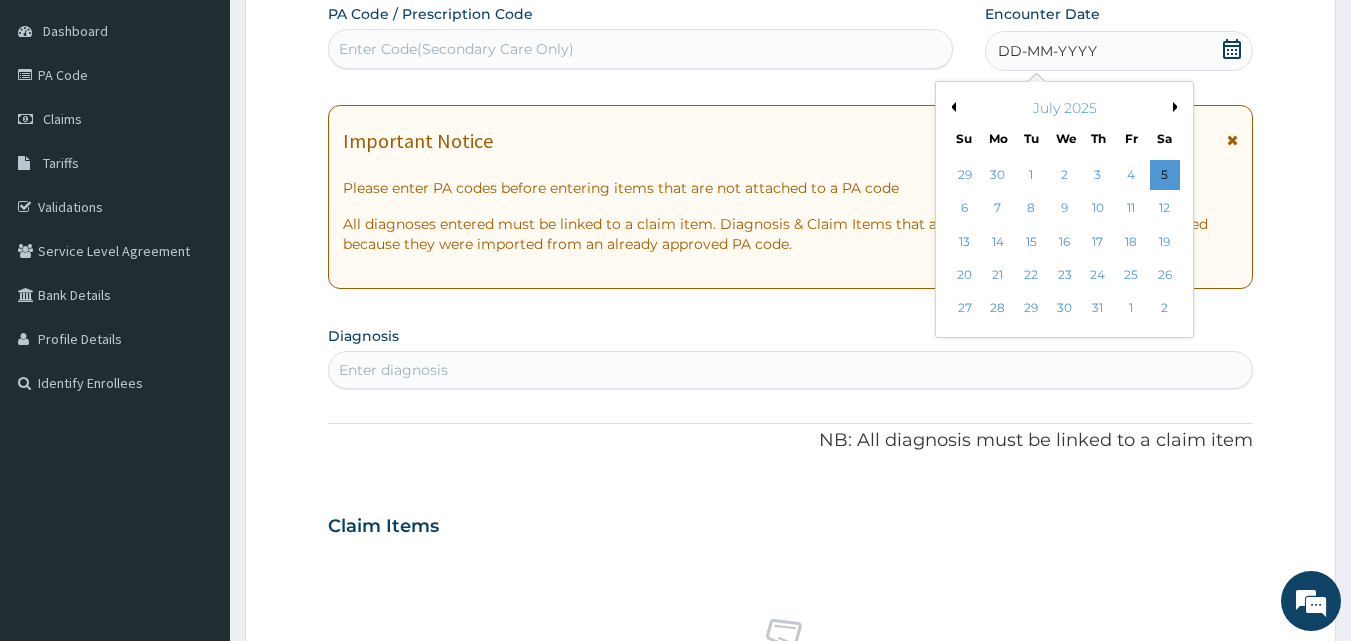 click on "29" at bounding box center [1032, 309] 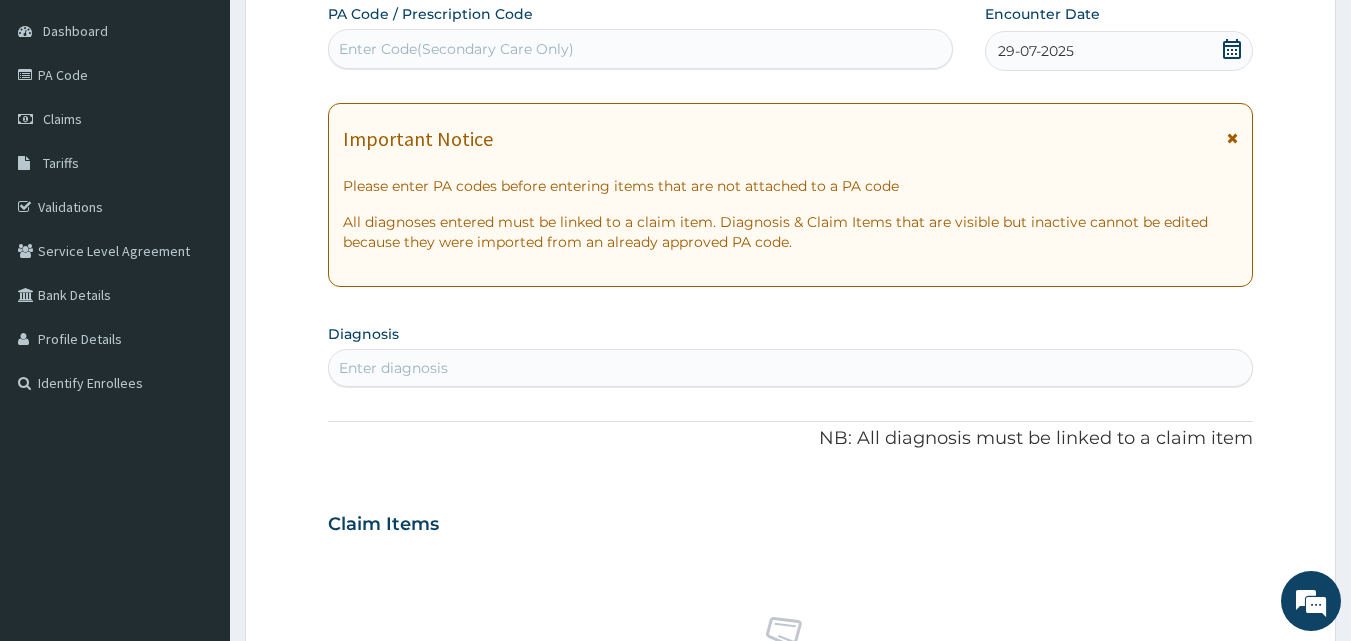 click on "Enter diagnosis" at bounding box center [791, 368] 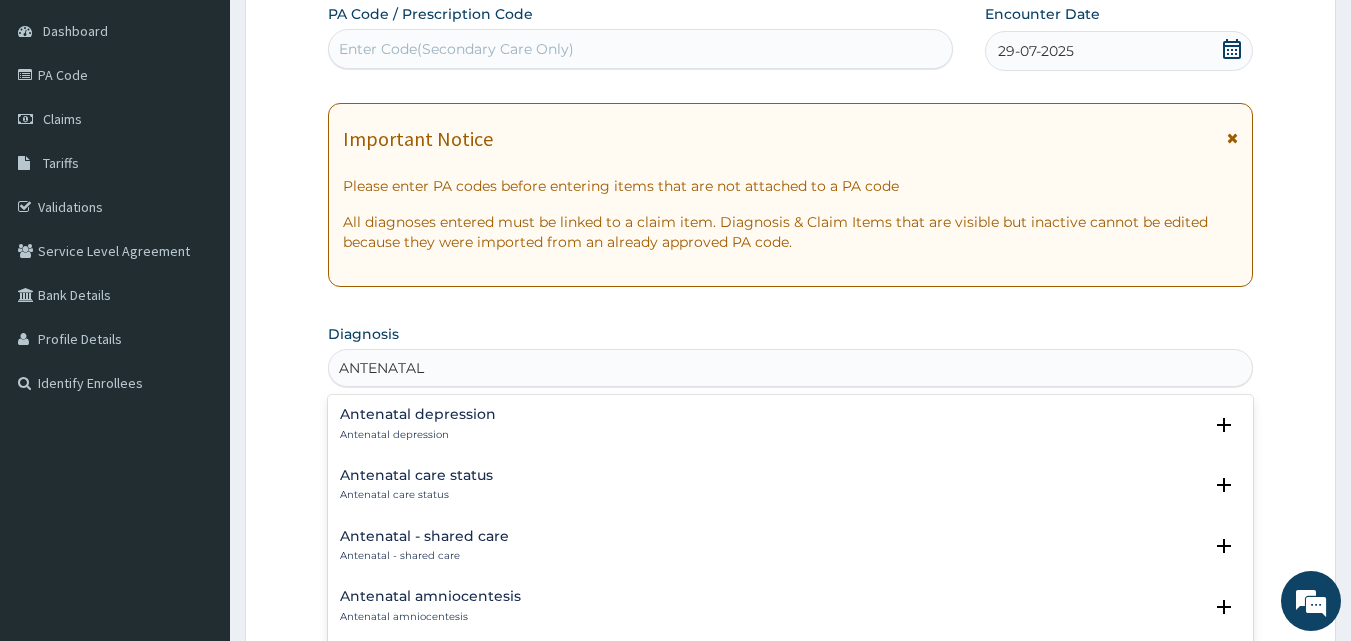 type on "ANTENATAL" 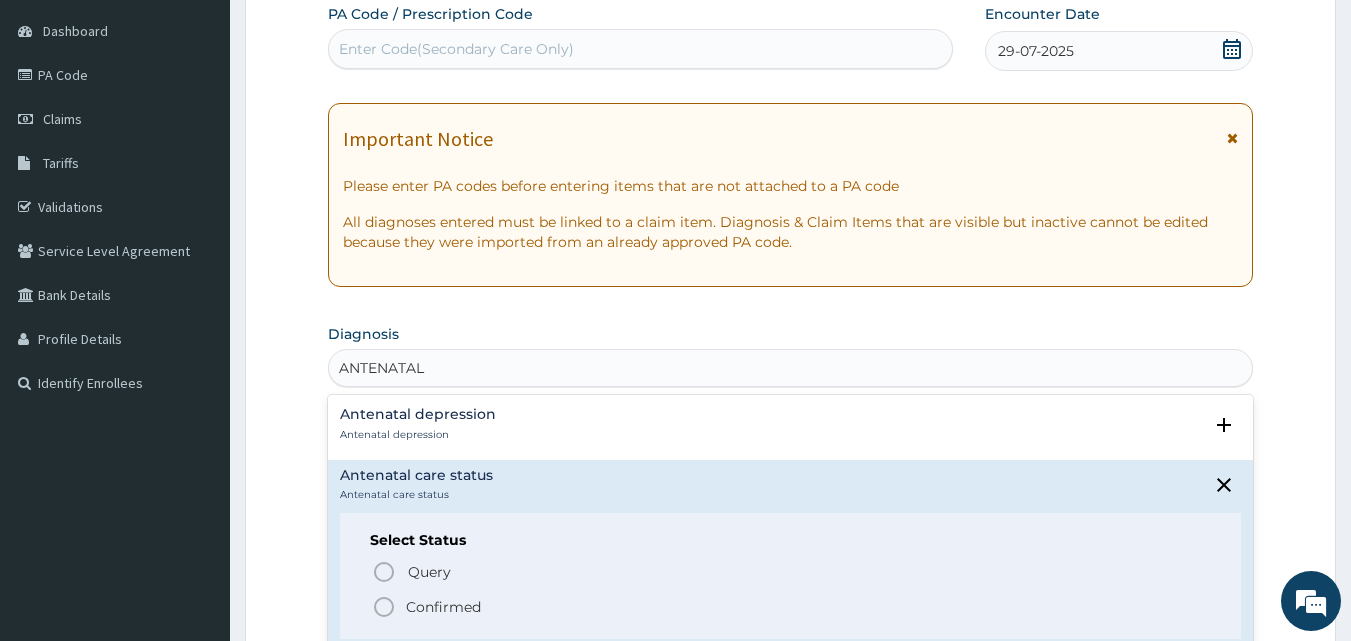click 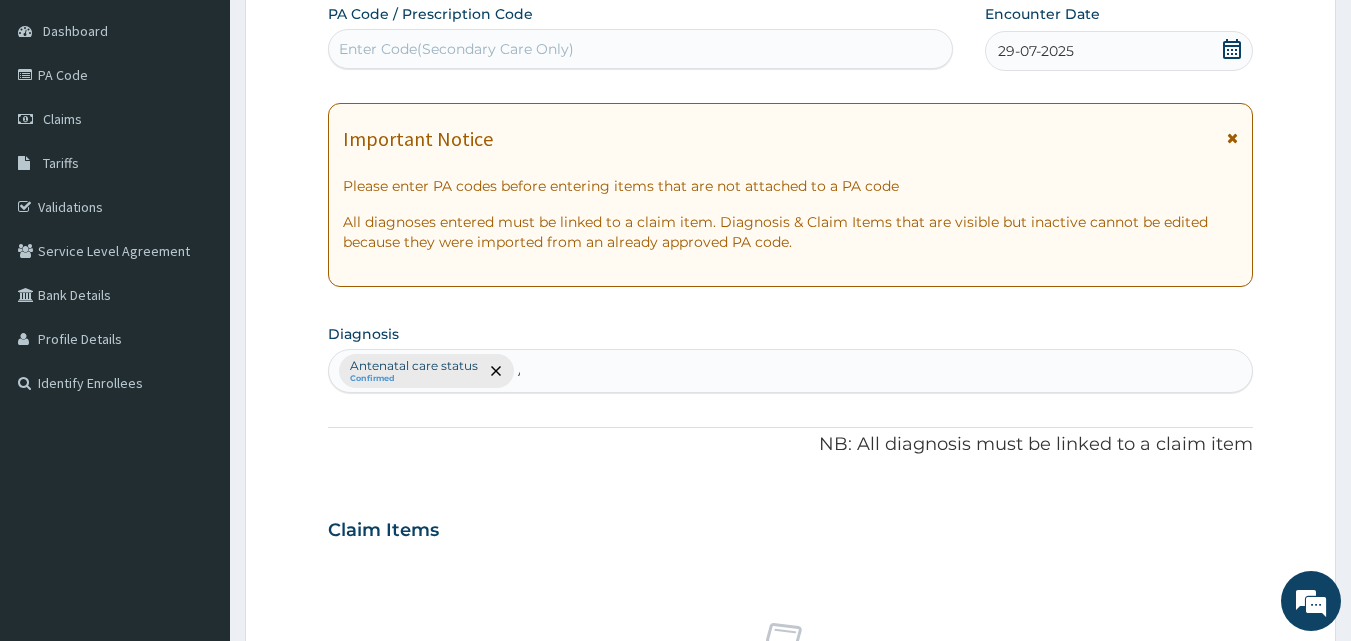 type 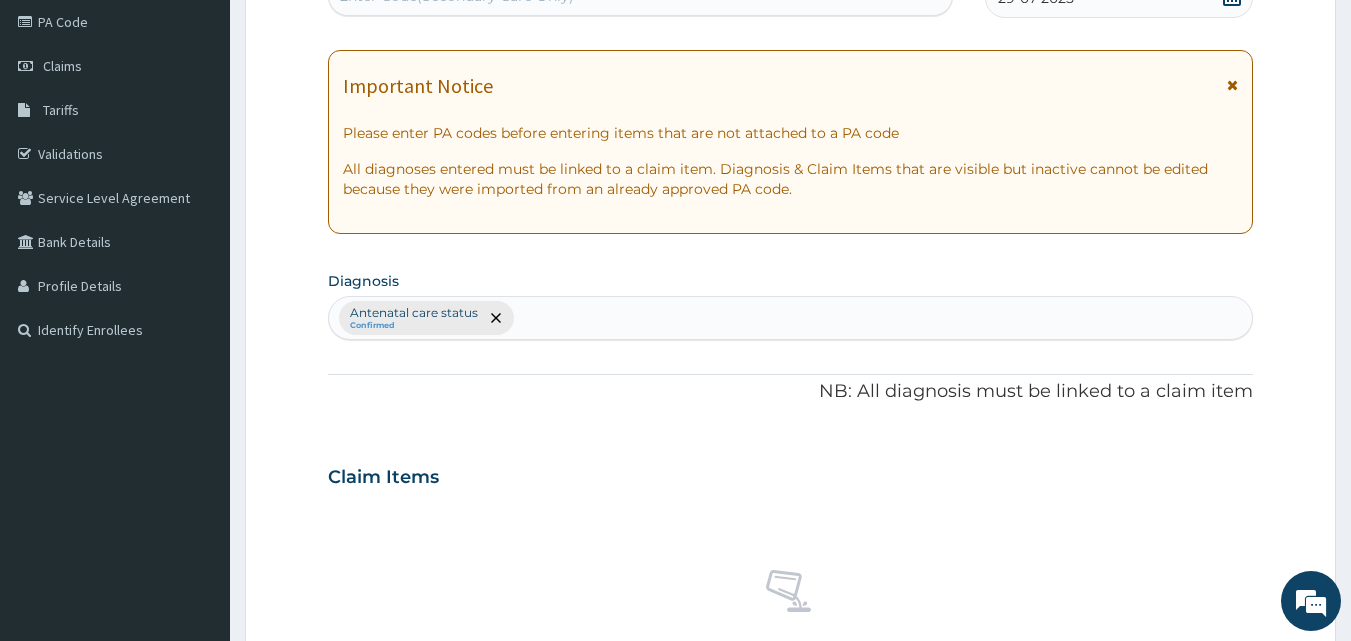 scroll, scrollTop: 801, scrollLeft: 0, axis: vertical 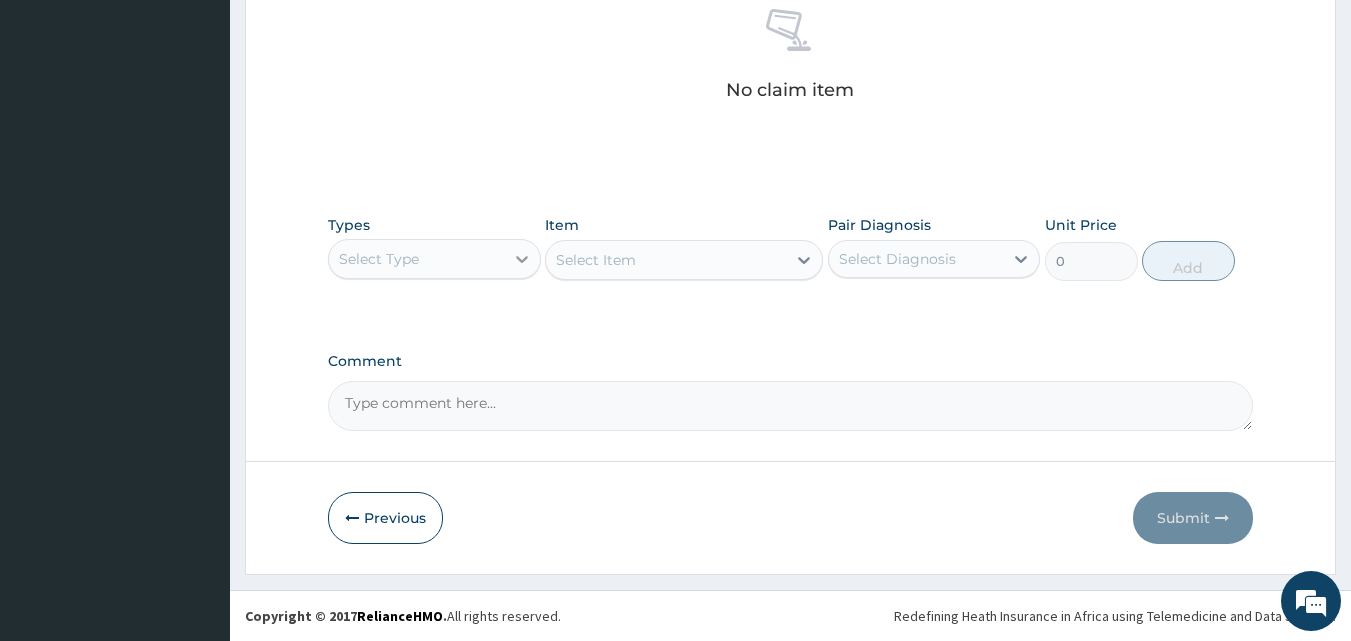 click 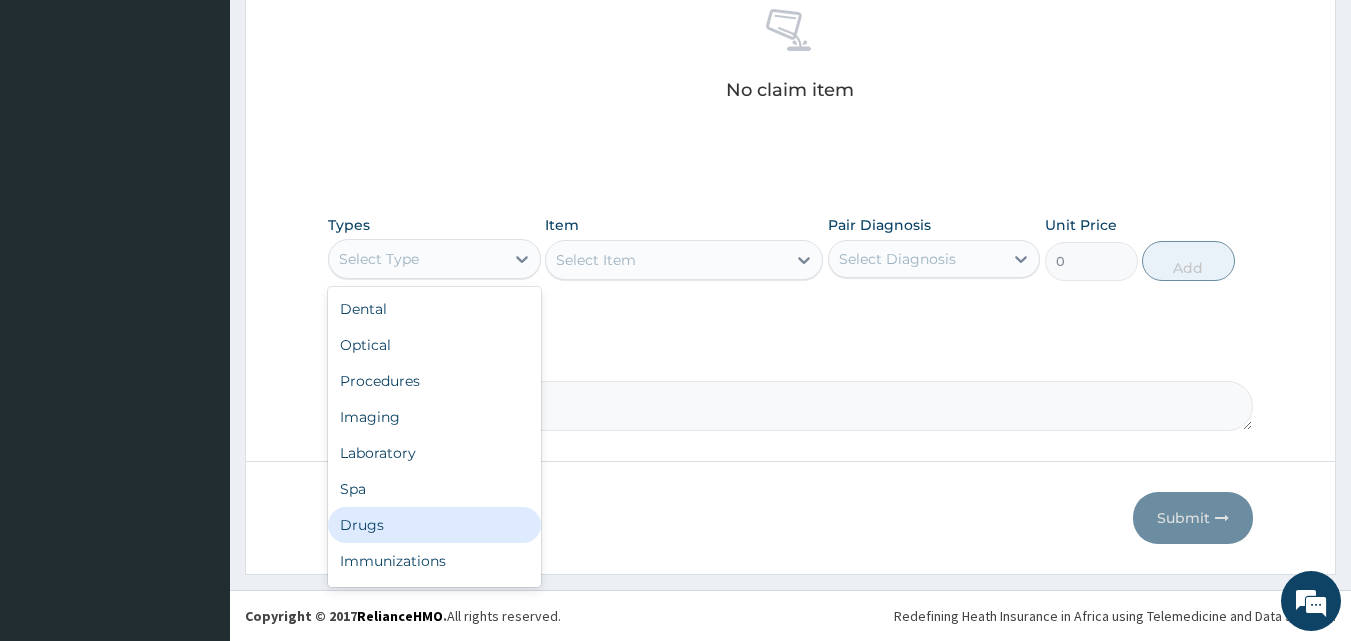 click on "Drugs" at bounding box center [434, 525] 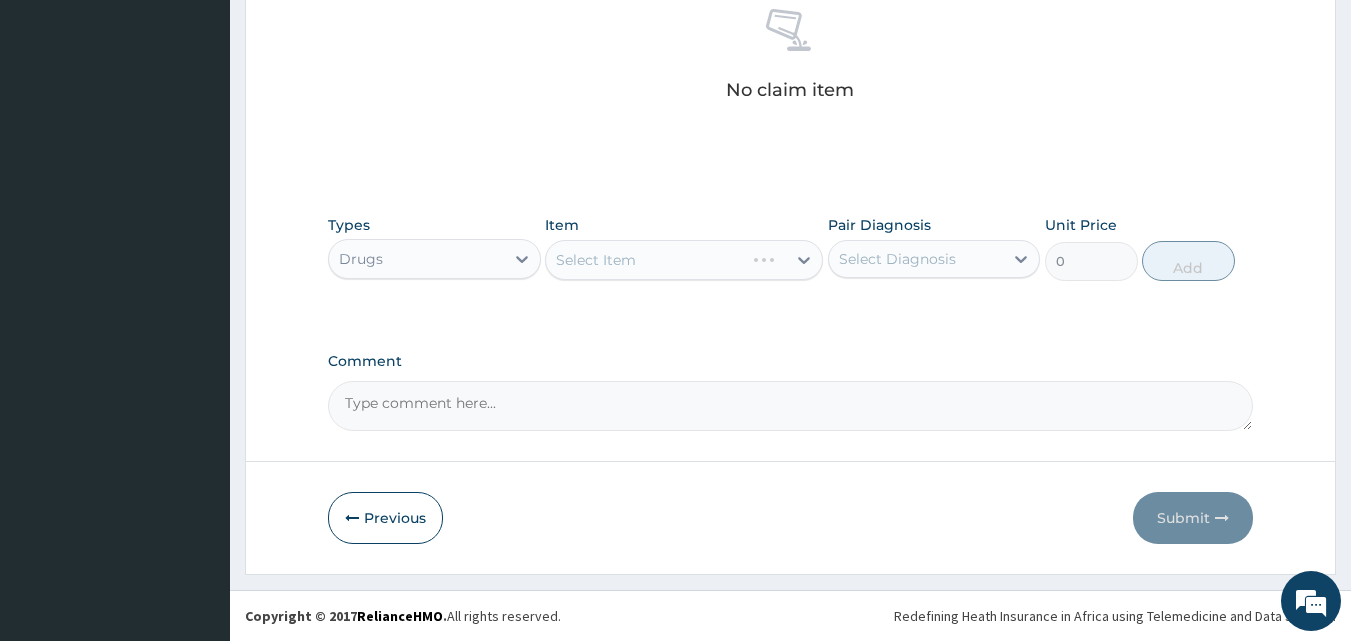 click on "Select Item" at bounding box center [684, 260] 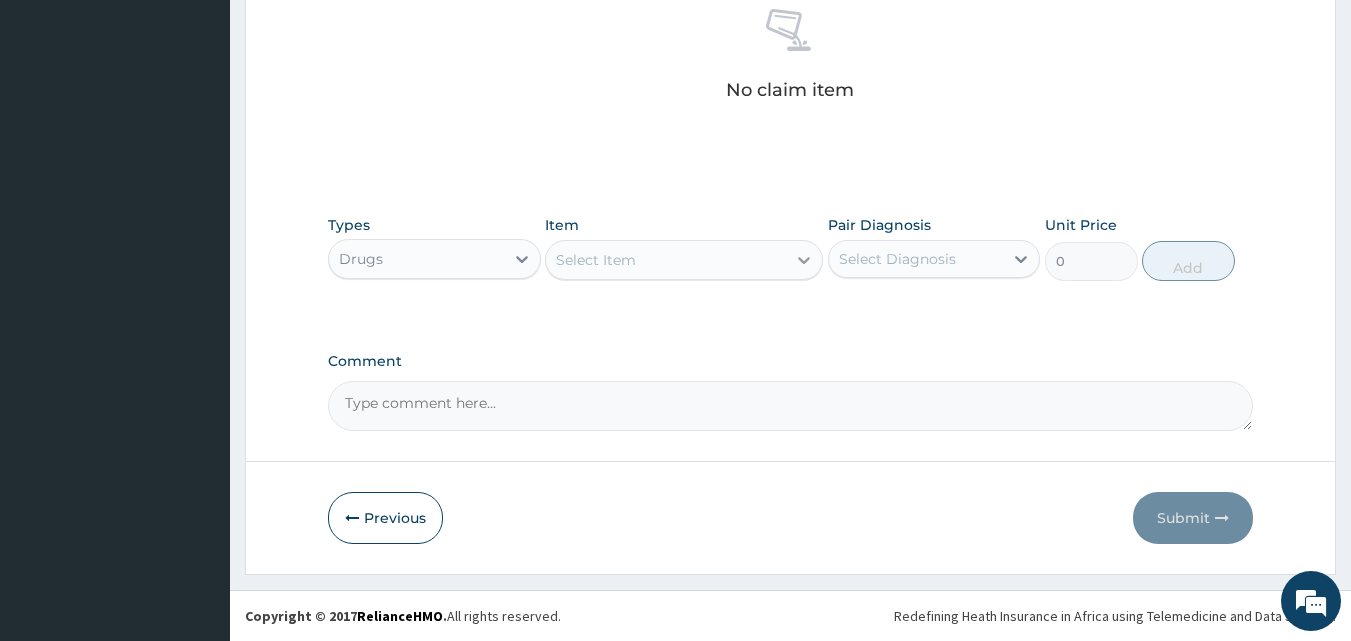 click 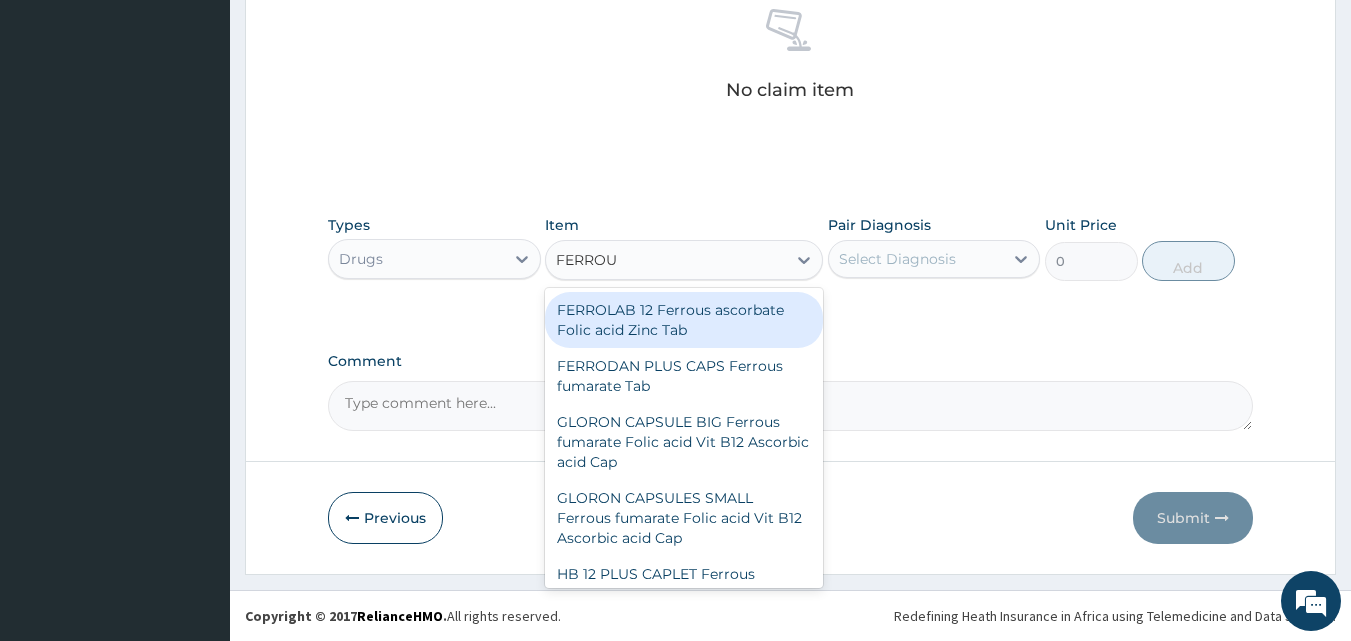 type on "FERROUS" 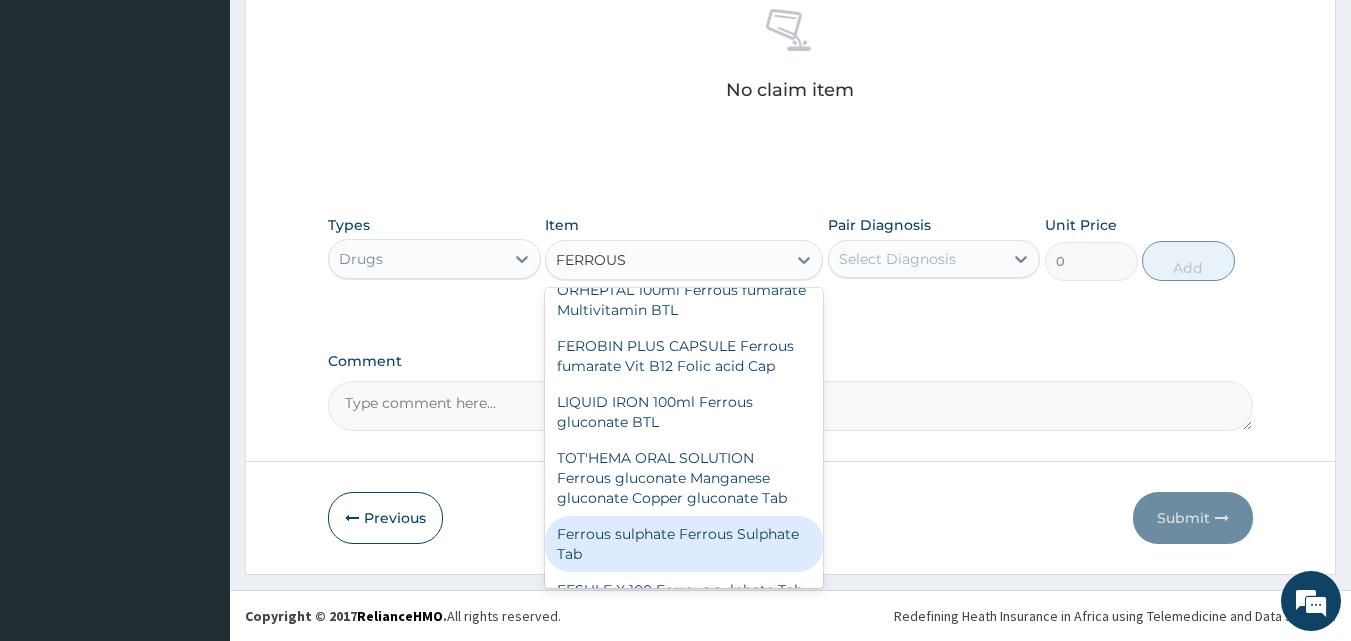 scroll, scrollTop: 525, scrollLeft: 0, axis: vertical 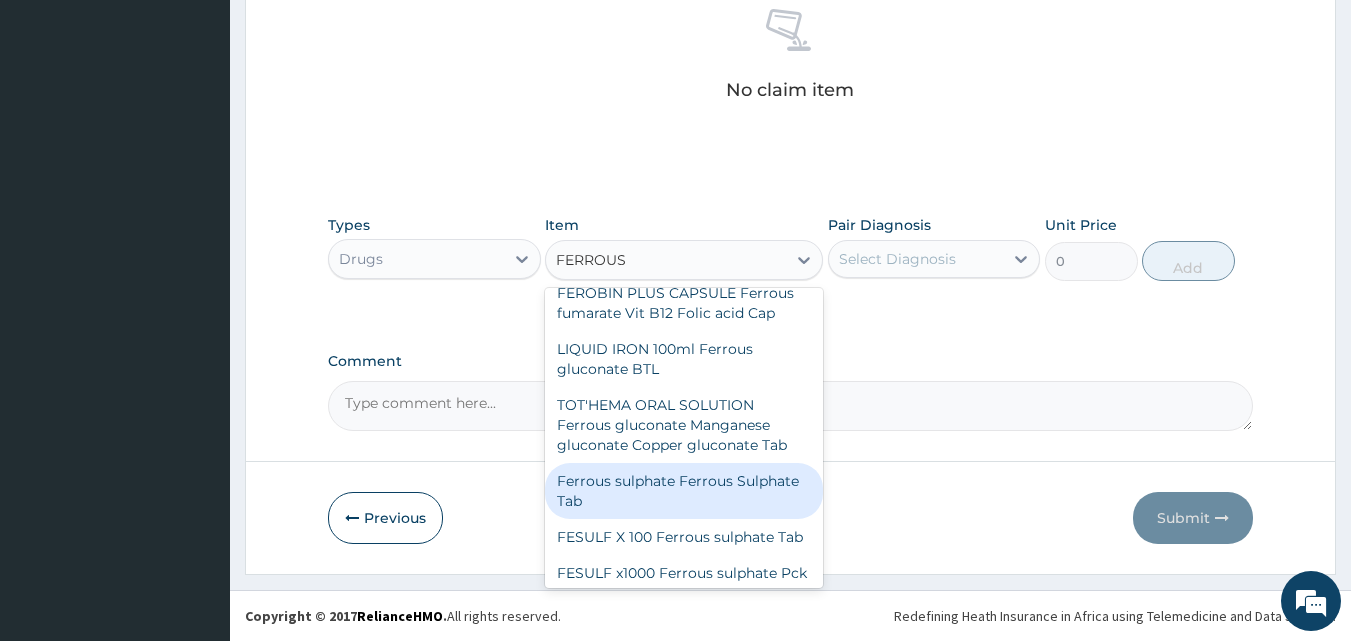 click on "Ferrous sulphate Ferrous Sulphate Tab" at bounding box center (684, 491) 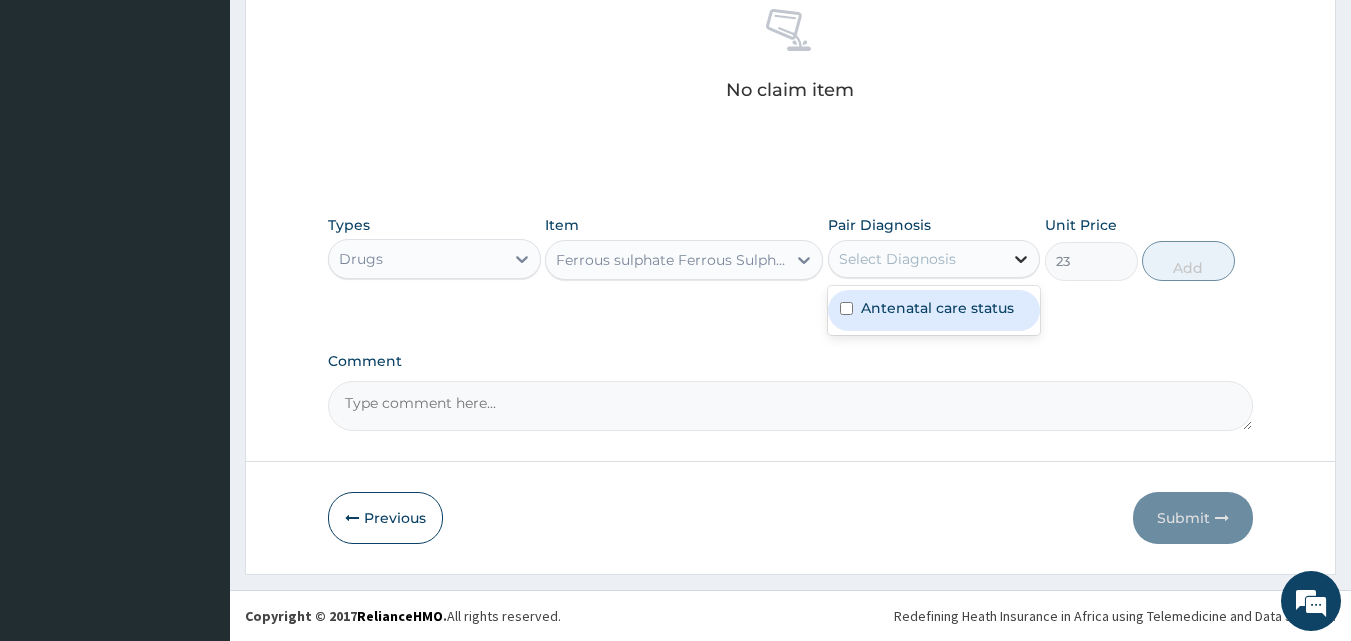 click 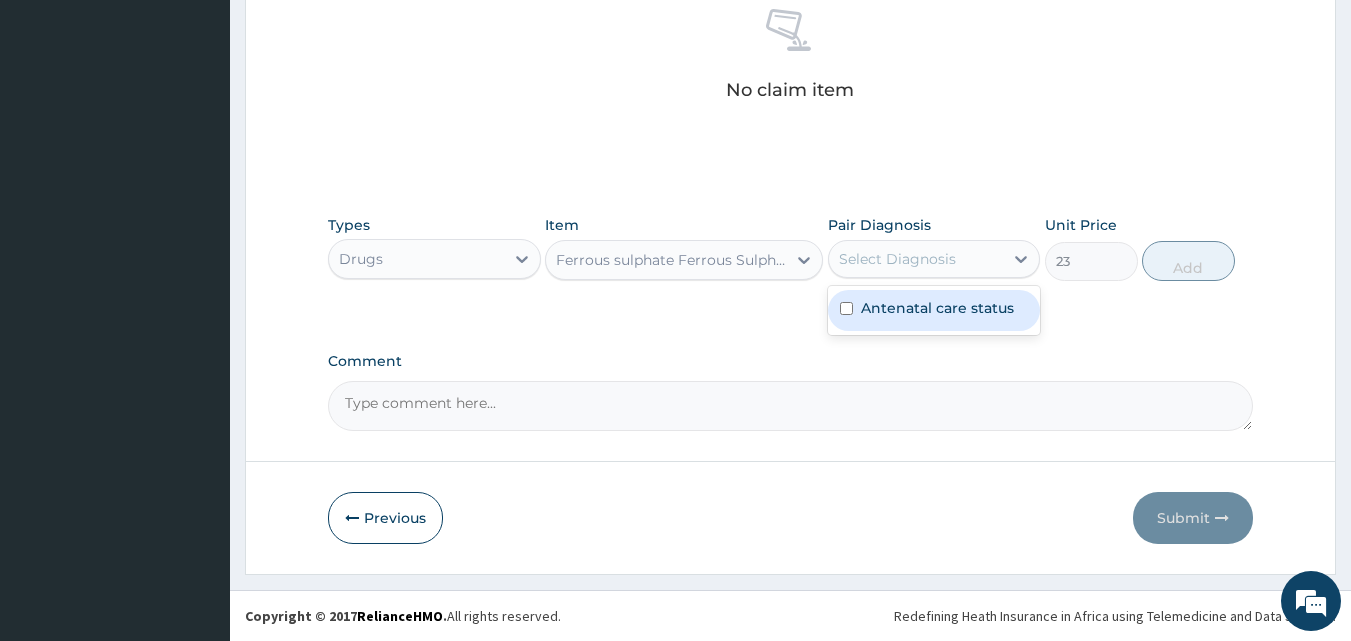 click on "Antenatal care status" at bounding box center [937, 308] 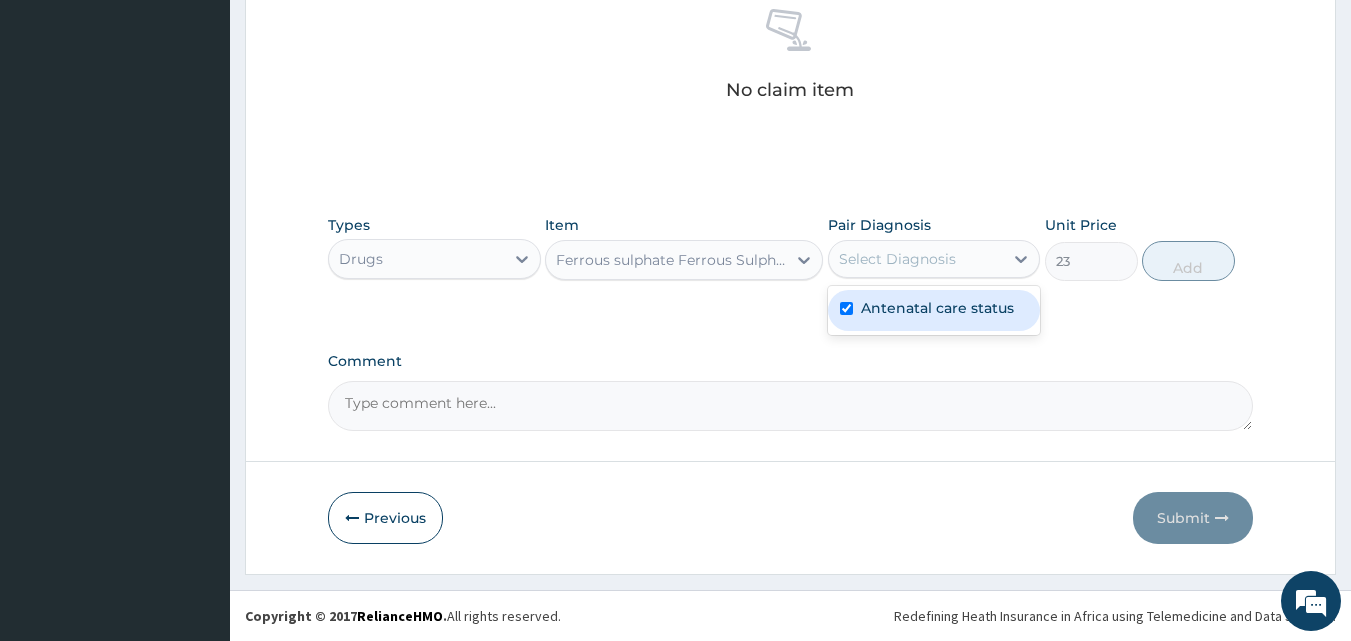 checkbox on "true" 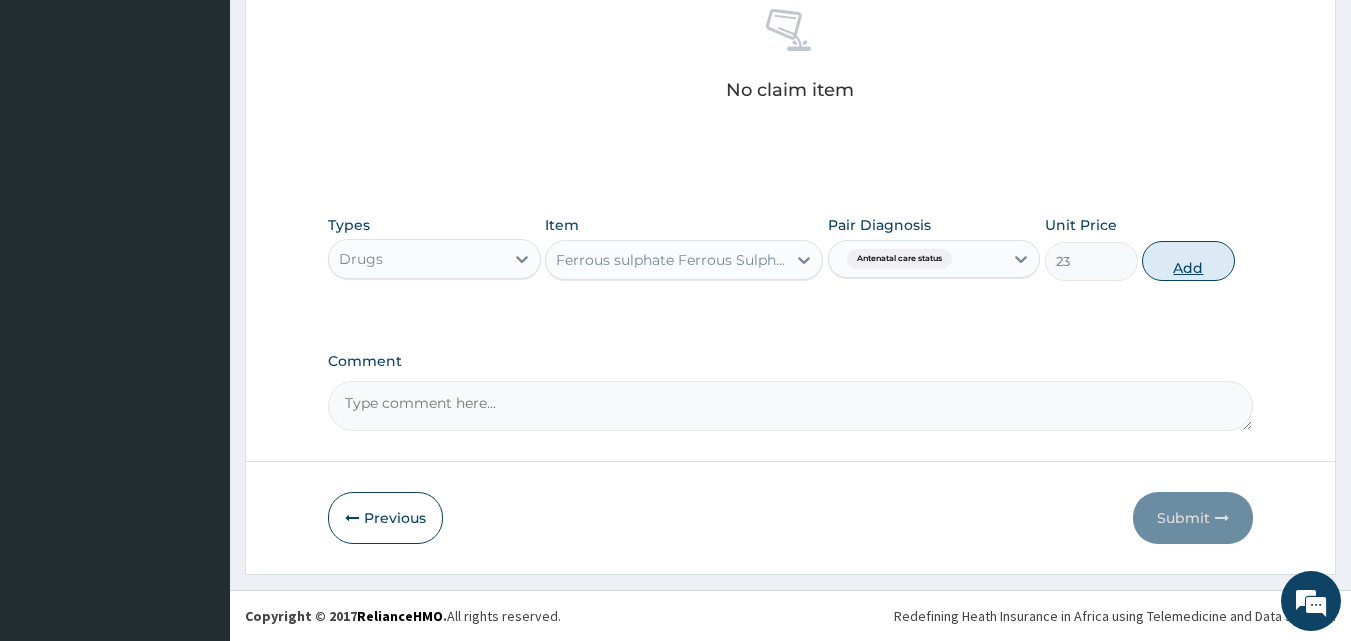 click on "Add" at bounding box center (1188, 261) 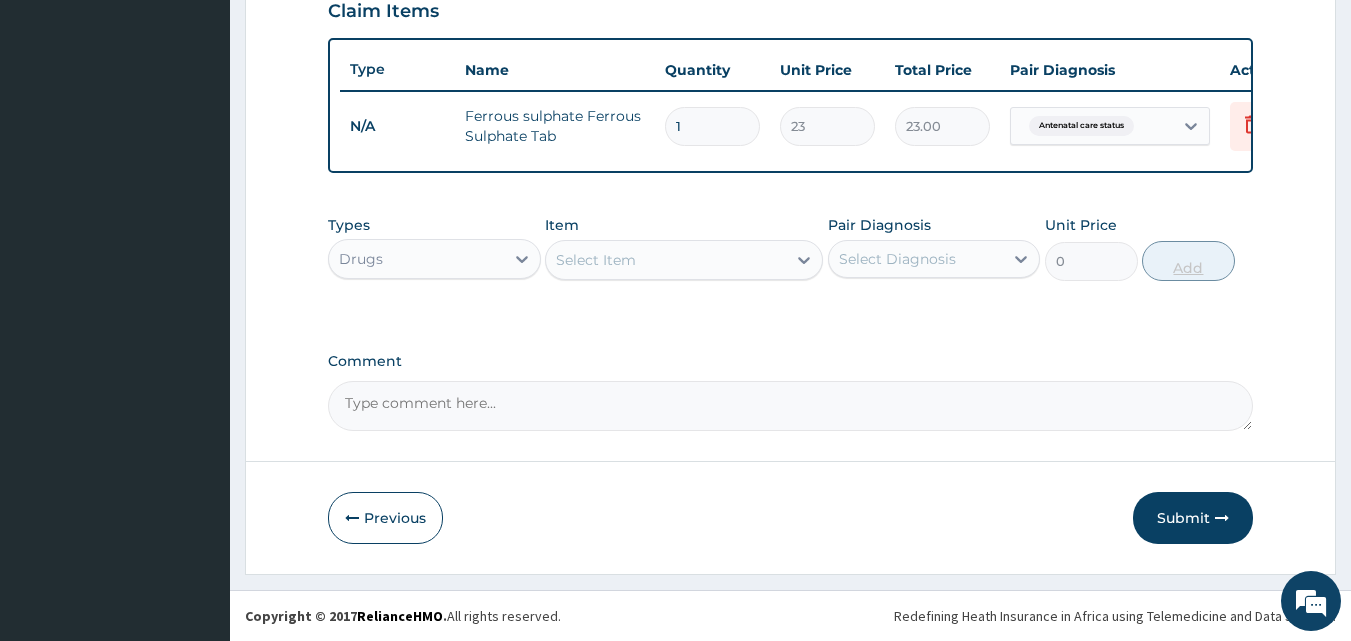 scroll, scrollTop: 721, scrollLeft: 0, axis: vertical 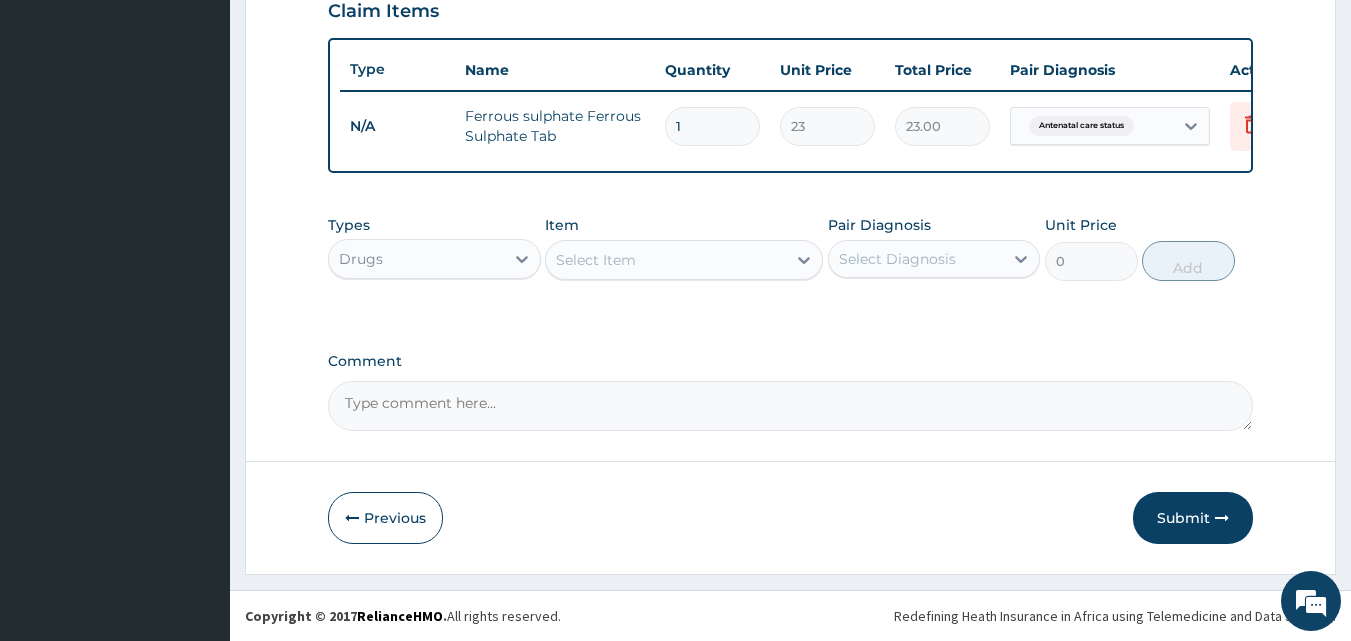 click on "1" at bounding box center [712, 126] 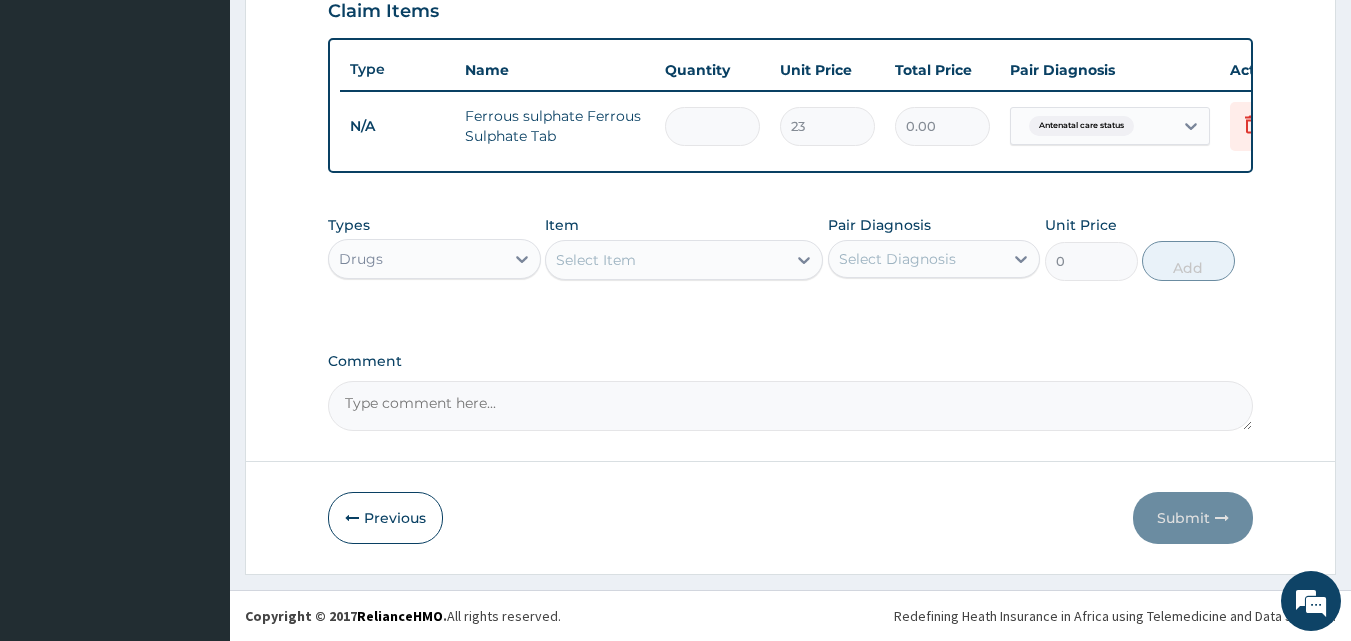 type on "2" 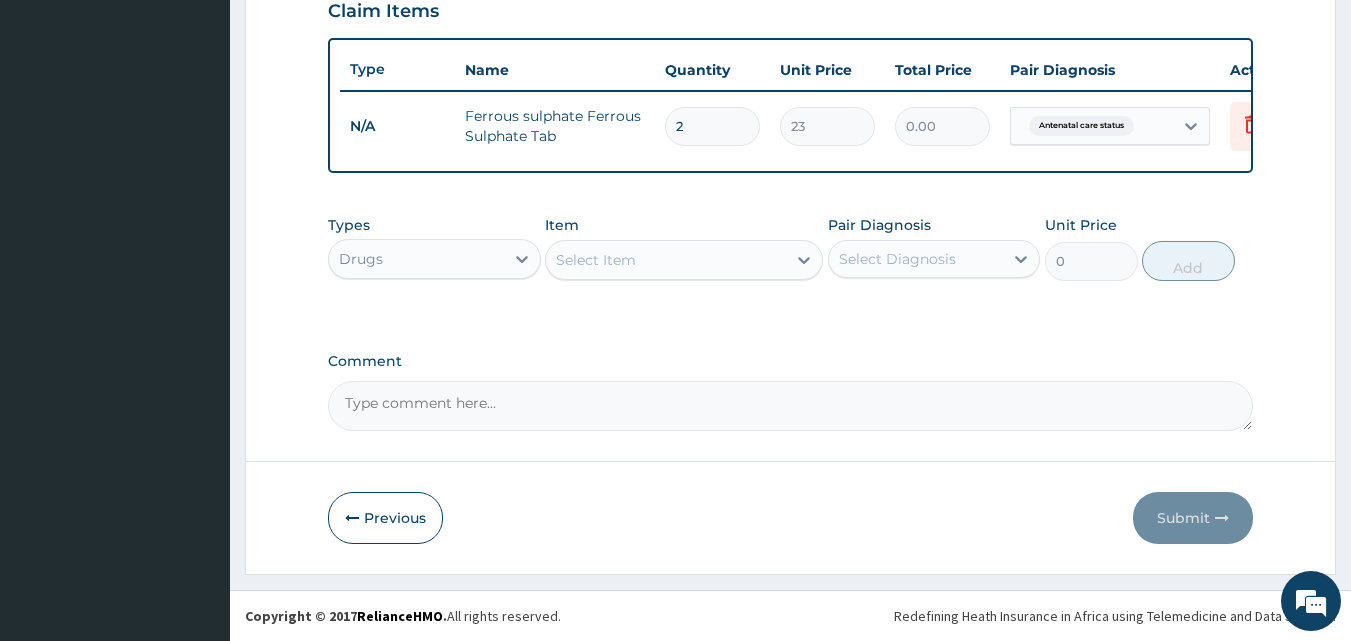 type on "46.00" 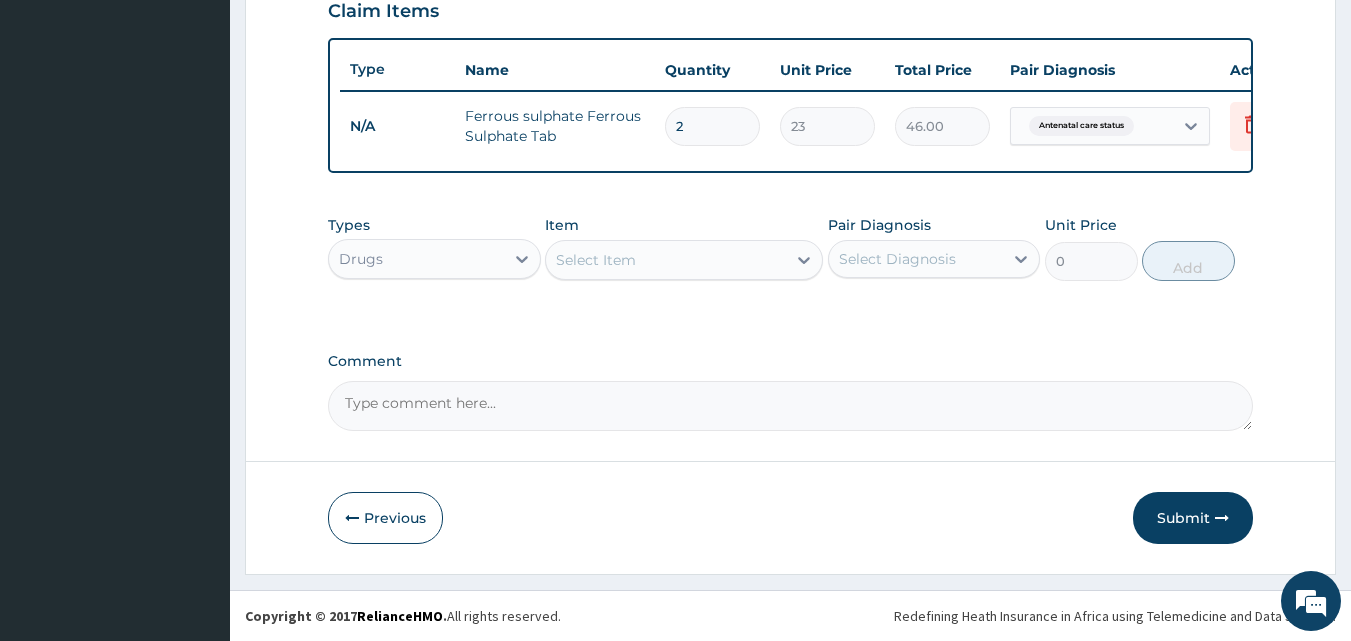 type on "21" 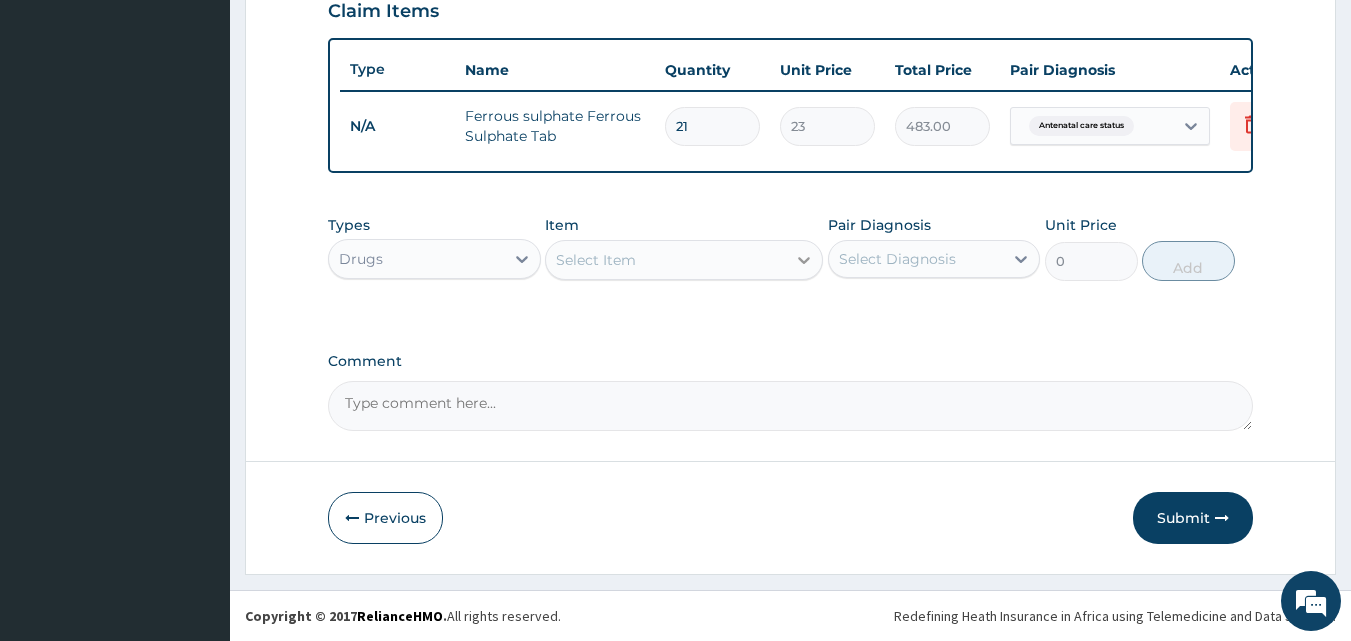 type on "21" 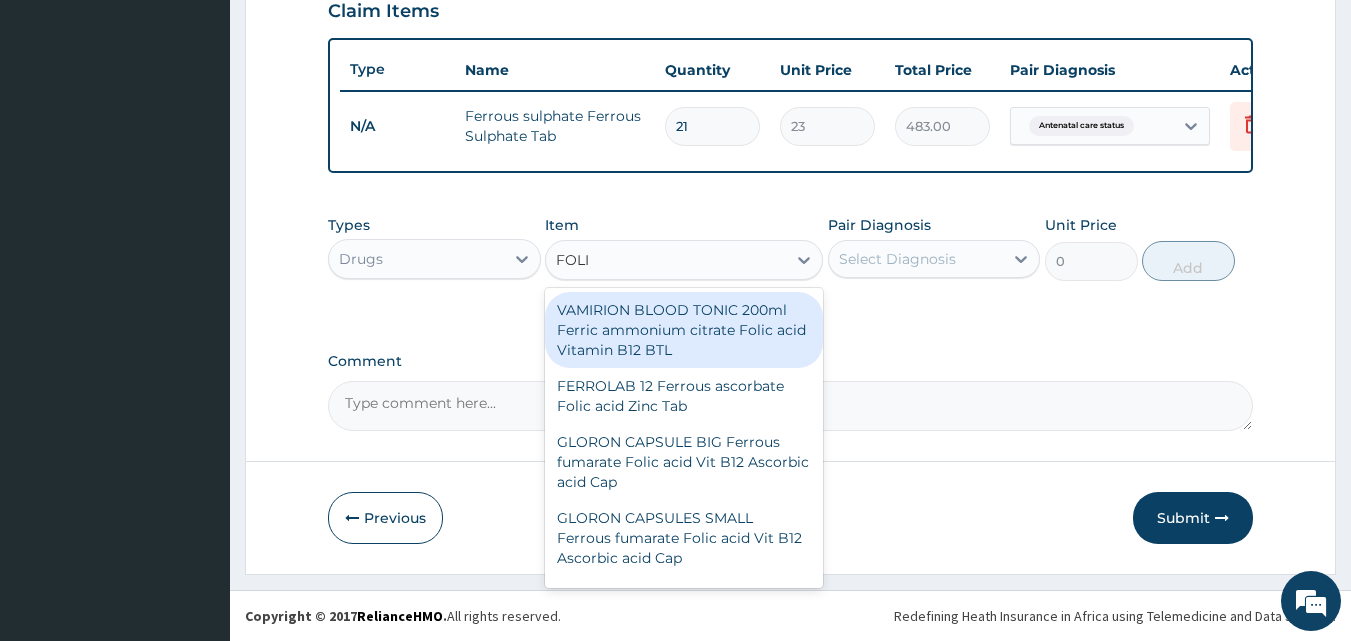 type on "FOLIC" 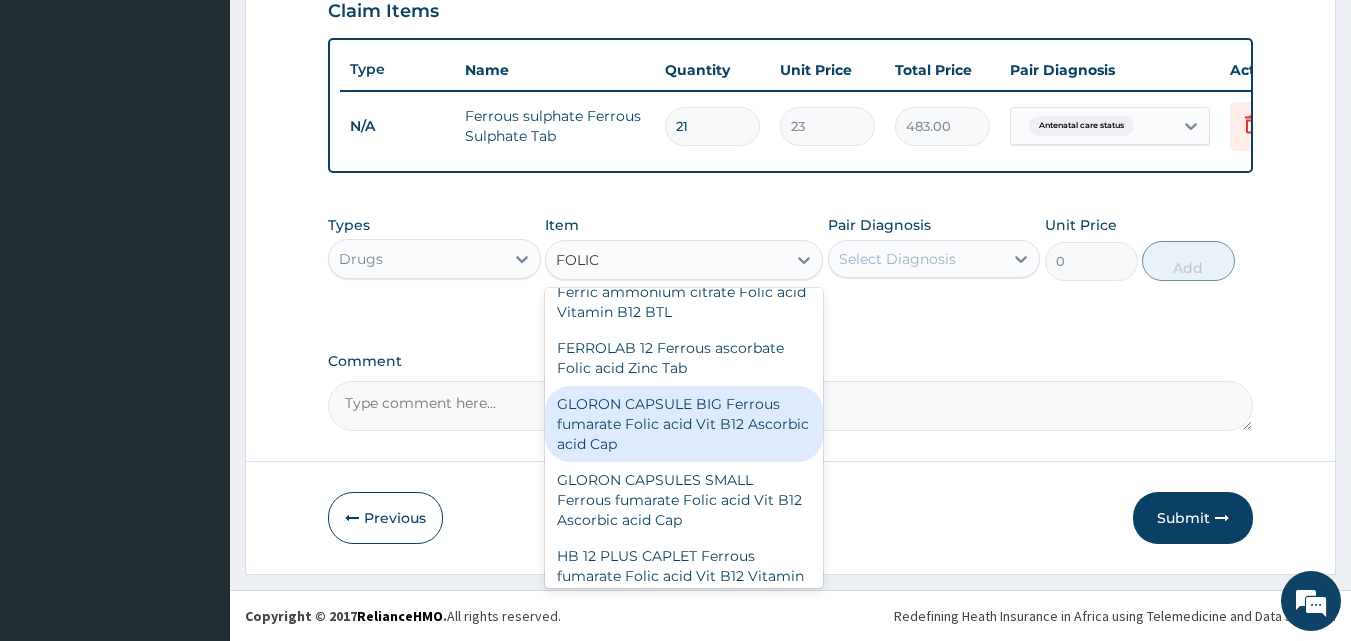 scroll, scrollTop: 0, scrollLeft: 0, axis: both 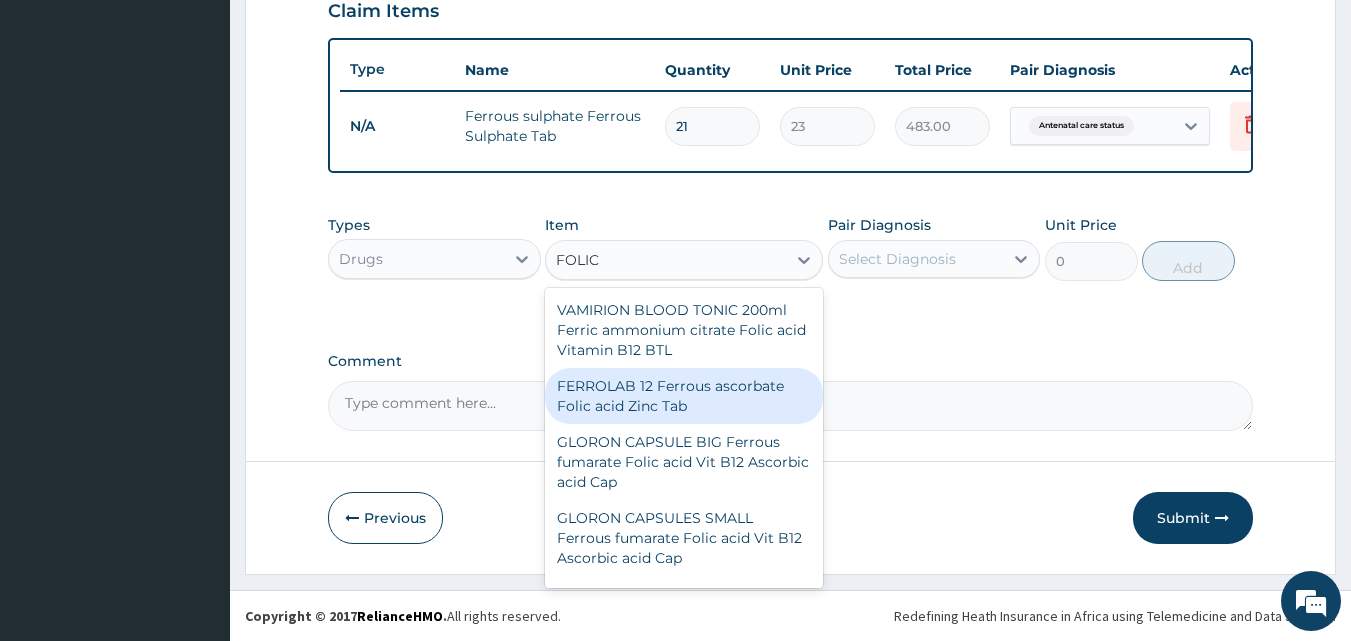 click on "FERROLAB 12 Ferrous ascorbate Folic acid Zinc Tab" at bounding box center (684, 396) 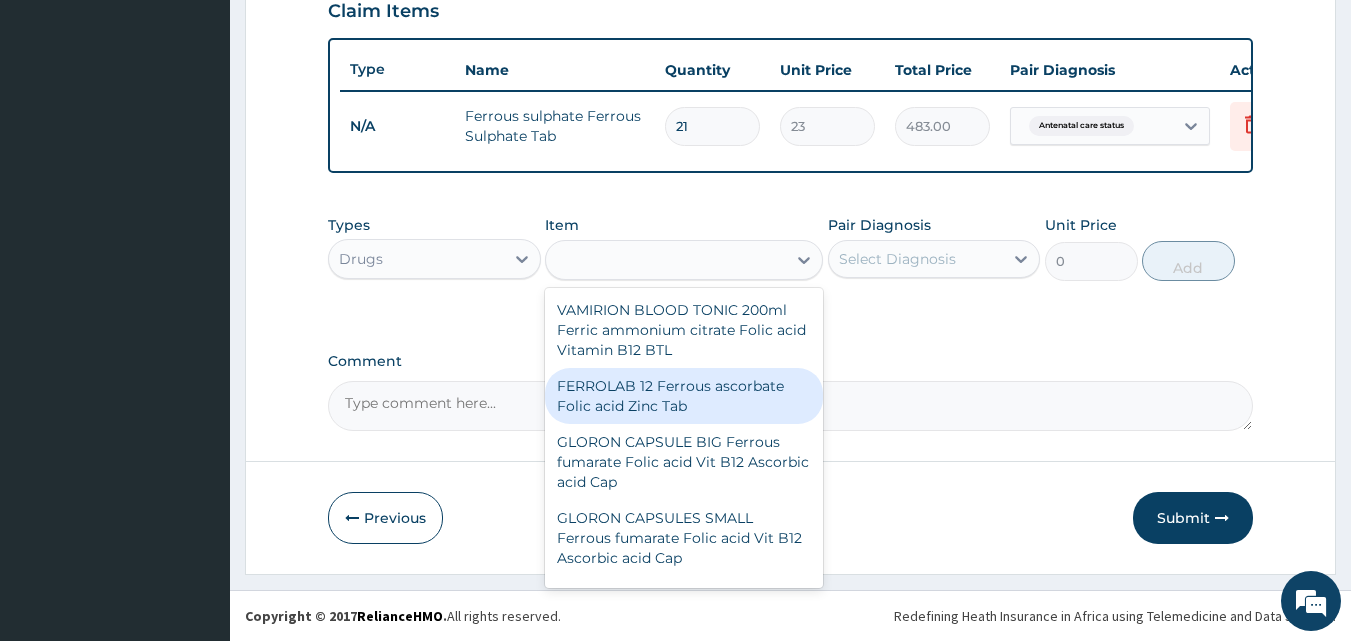 type on "264.5" 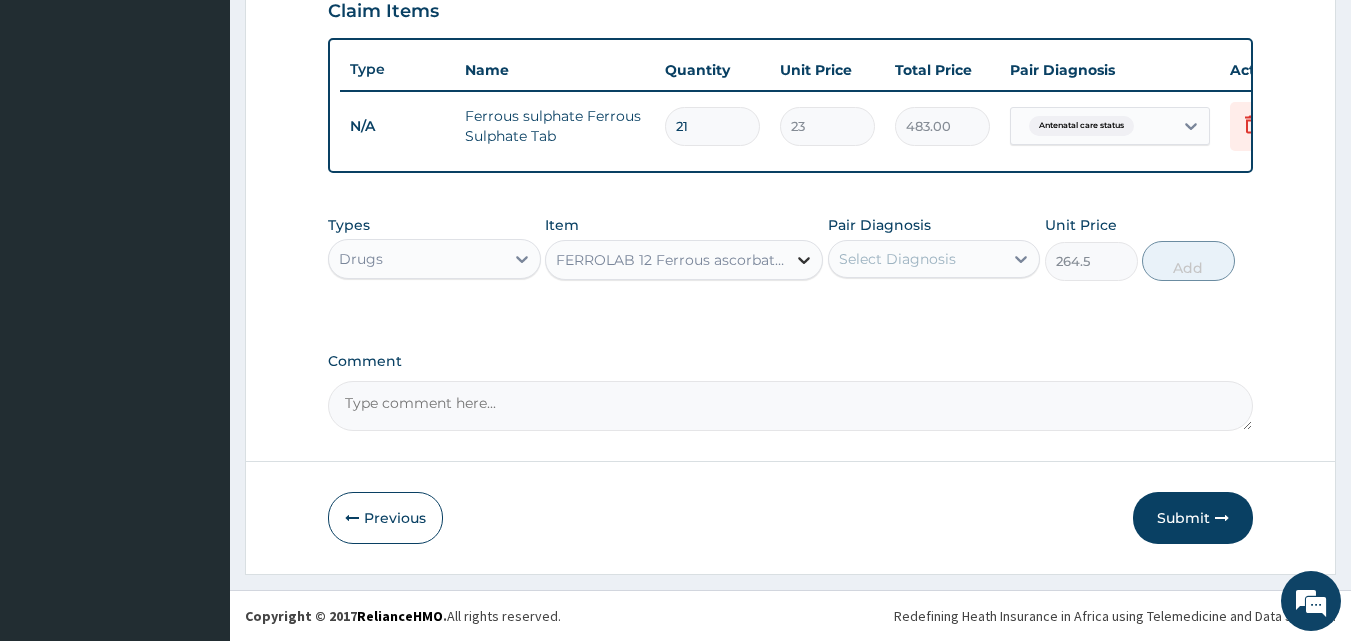 click 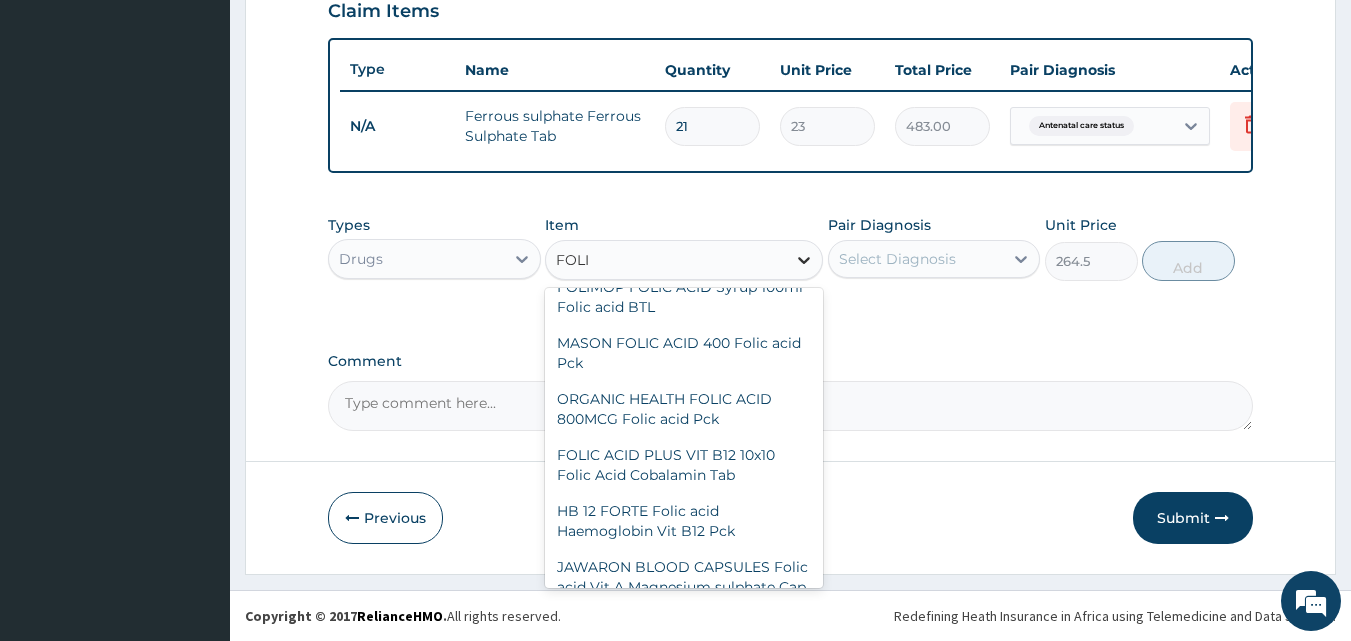 scroll, scrollTop: 63, scrollLeft: 0, axis: vertical 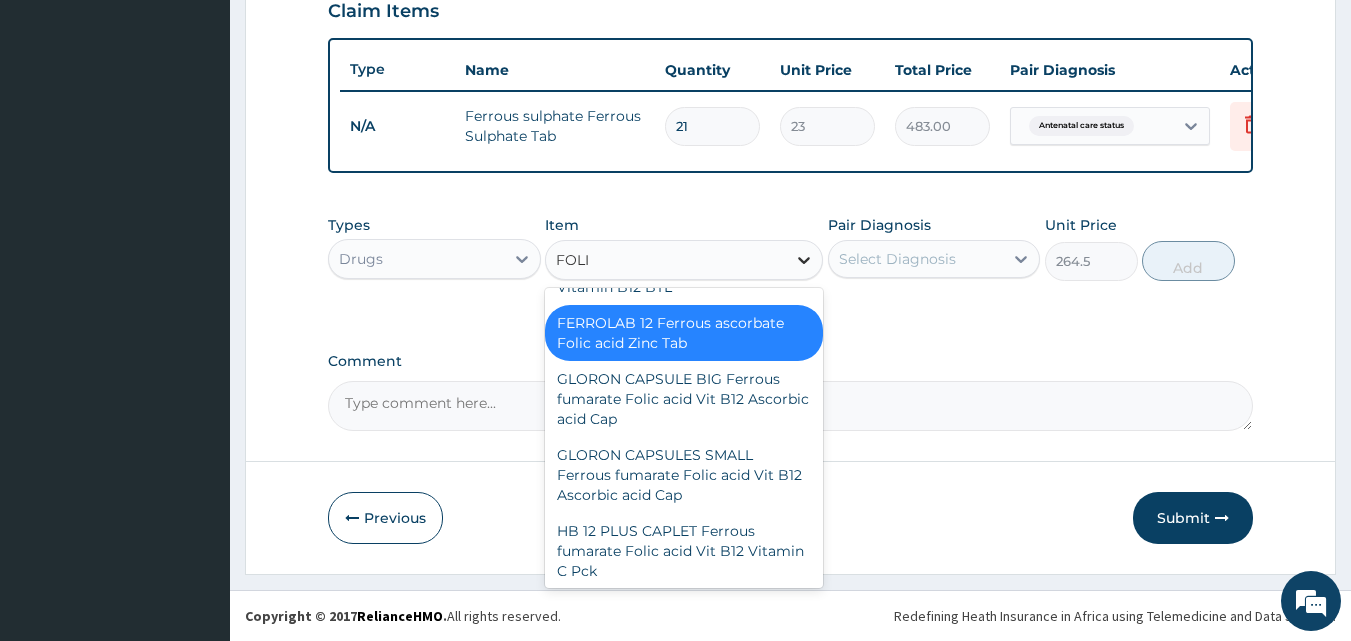 type on "FOLIC" 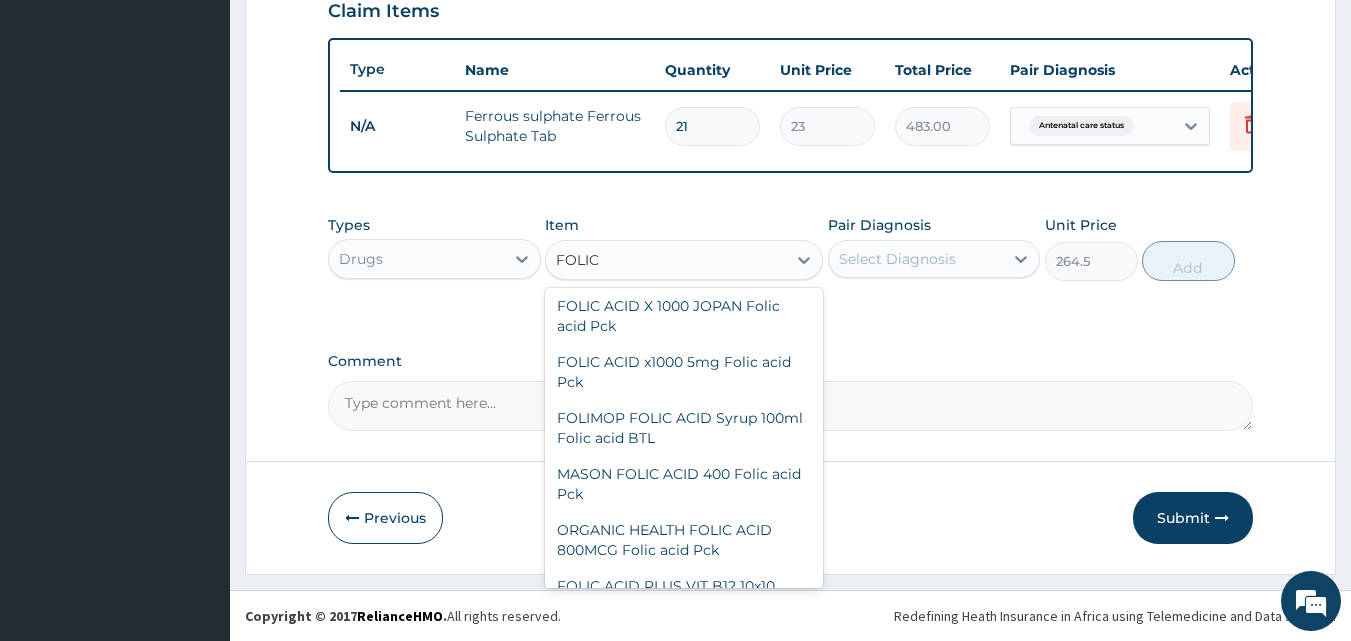 scroll, scrollTop: 816, scrollLeft: 0, axis: vertical 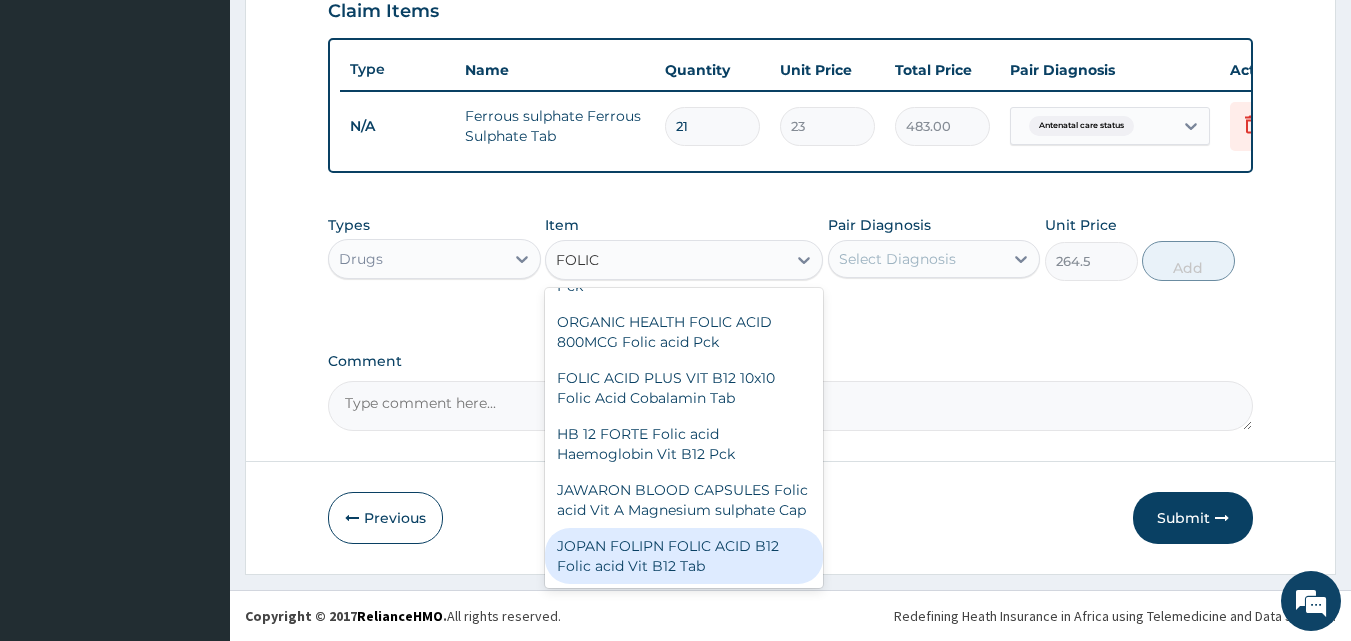 click on "JOPAN FOLIPN FOLIC ACID B12 Folic acid Vit B12 Tab" at bounding box center [684, 556] 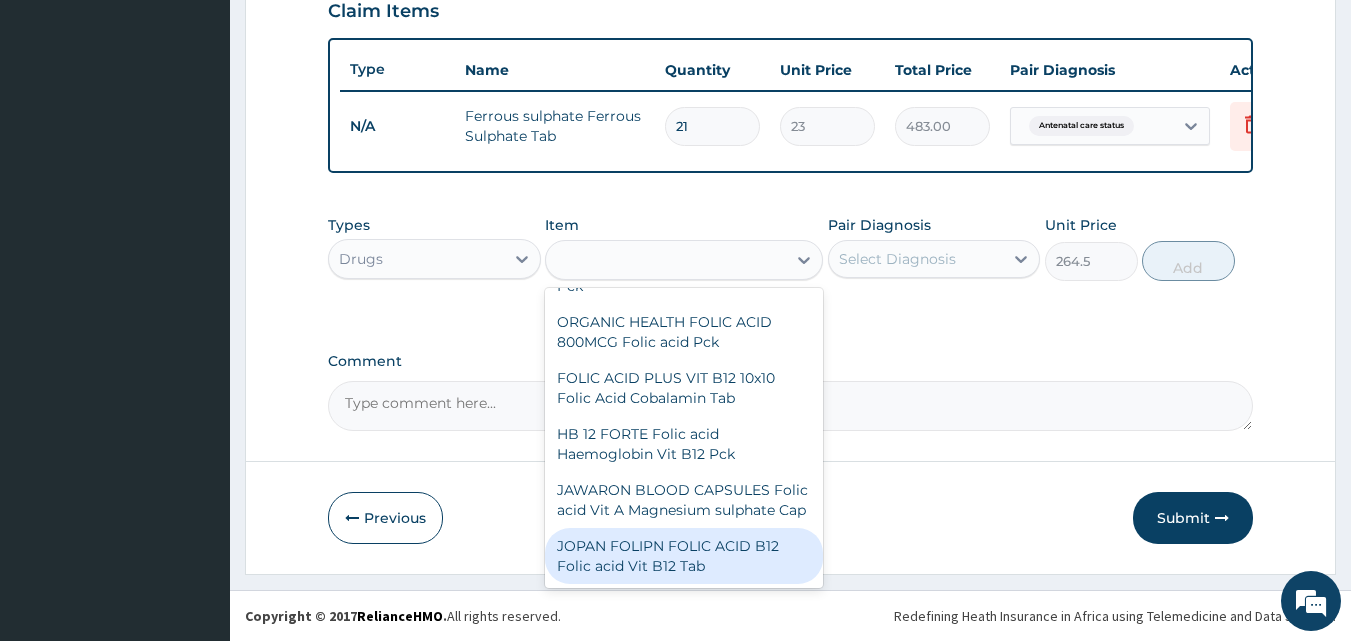 type on "287.5" 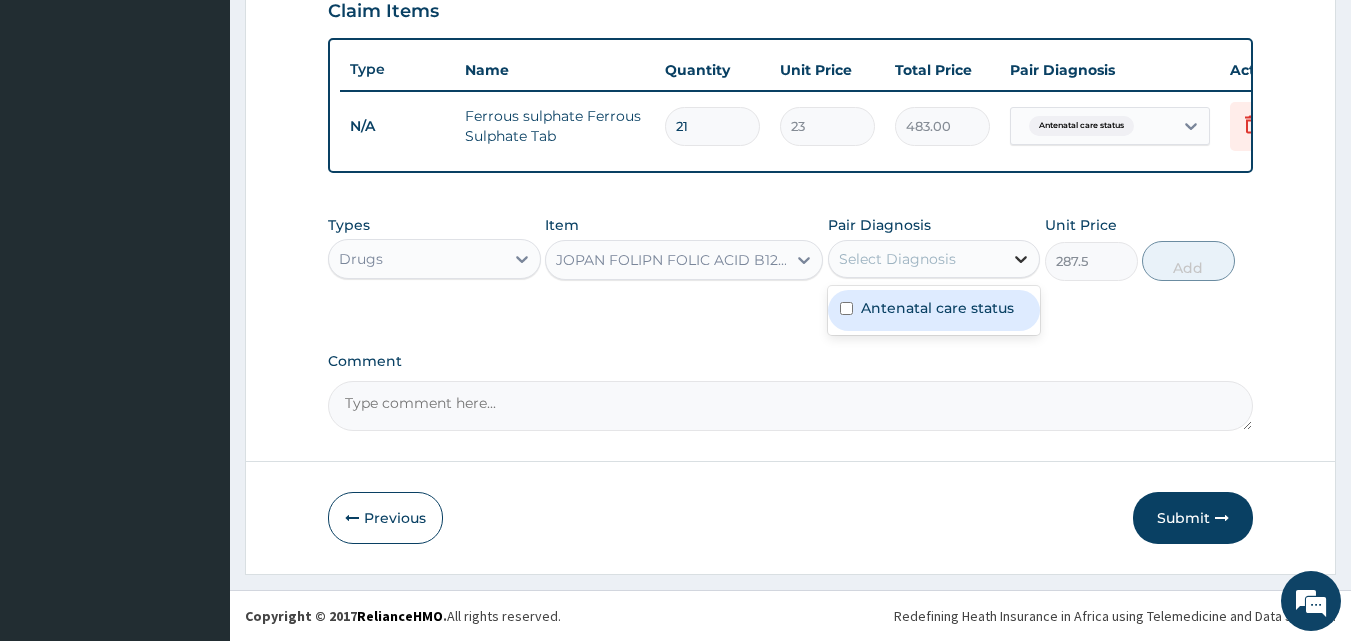 click 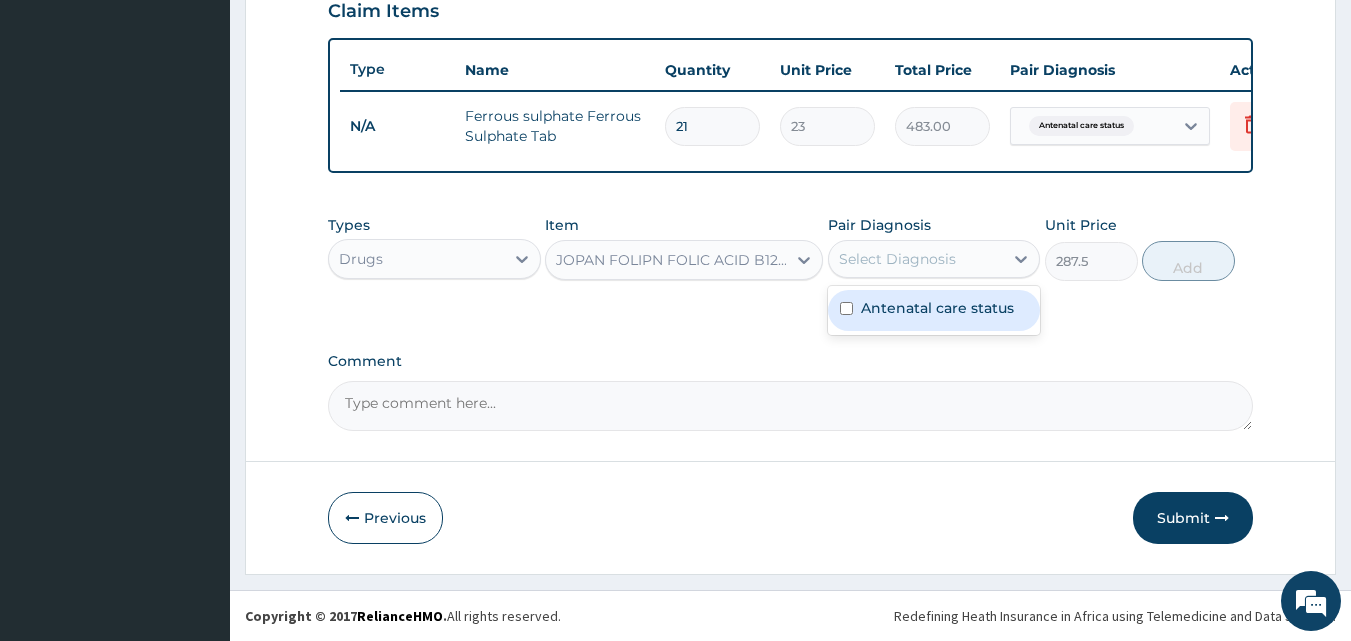 click on "Antenatal care status" at bounding box center [937, 308] 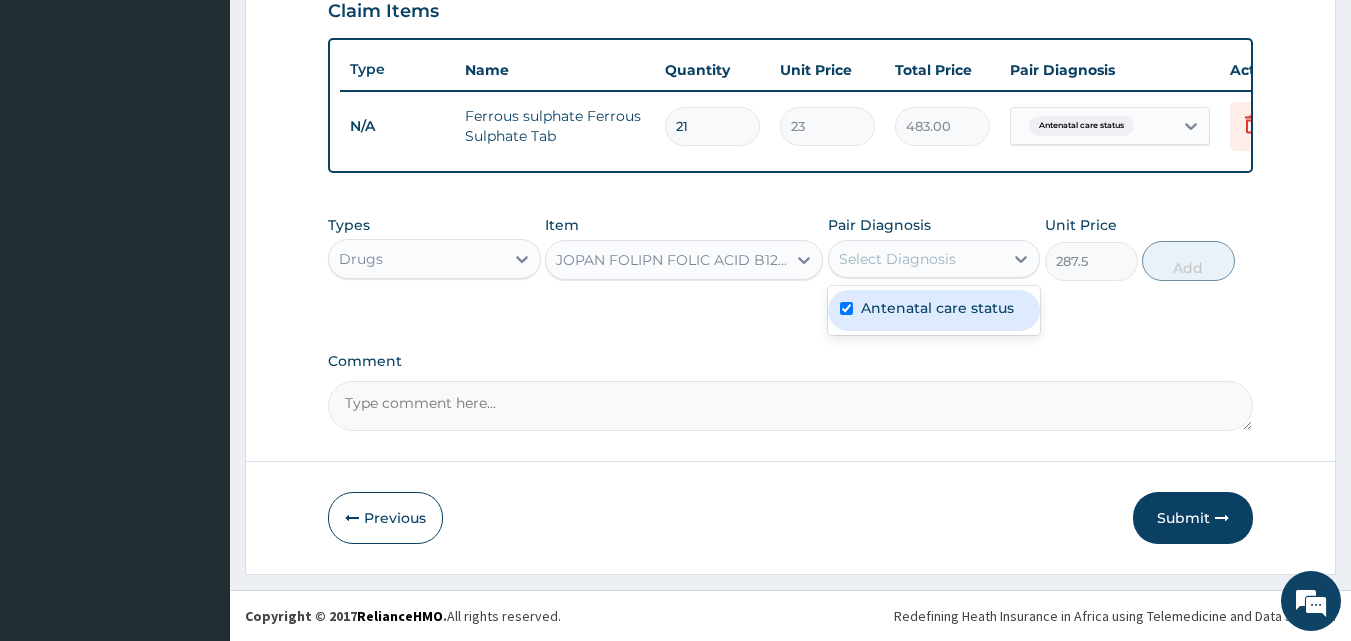 checkbox on "true" 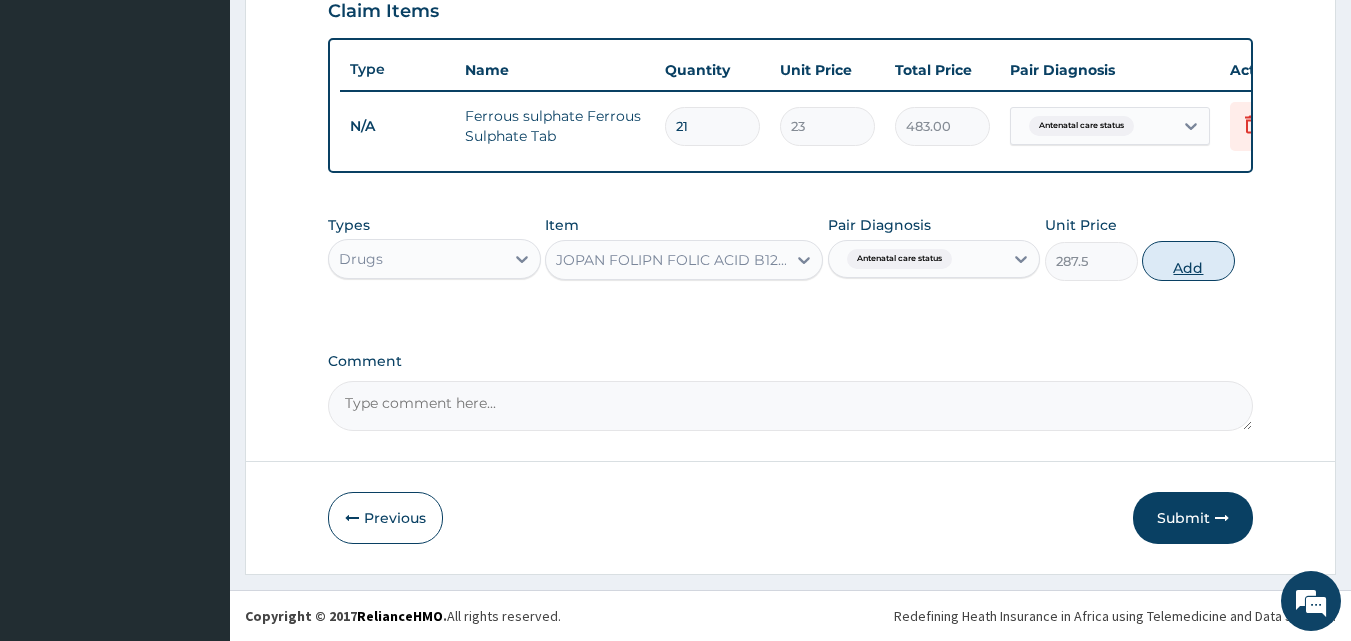 click on "Add" at bounding box center [1188, 261] 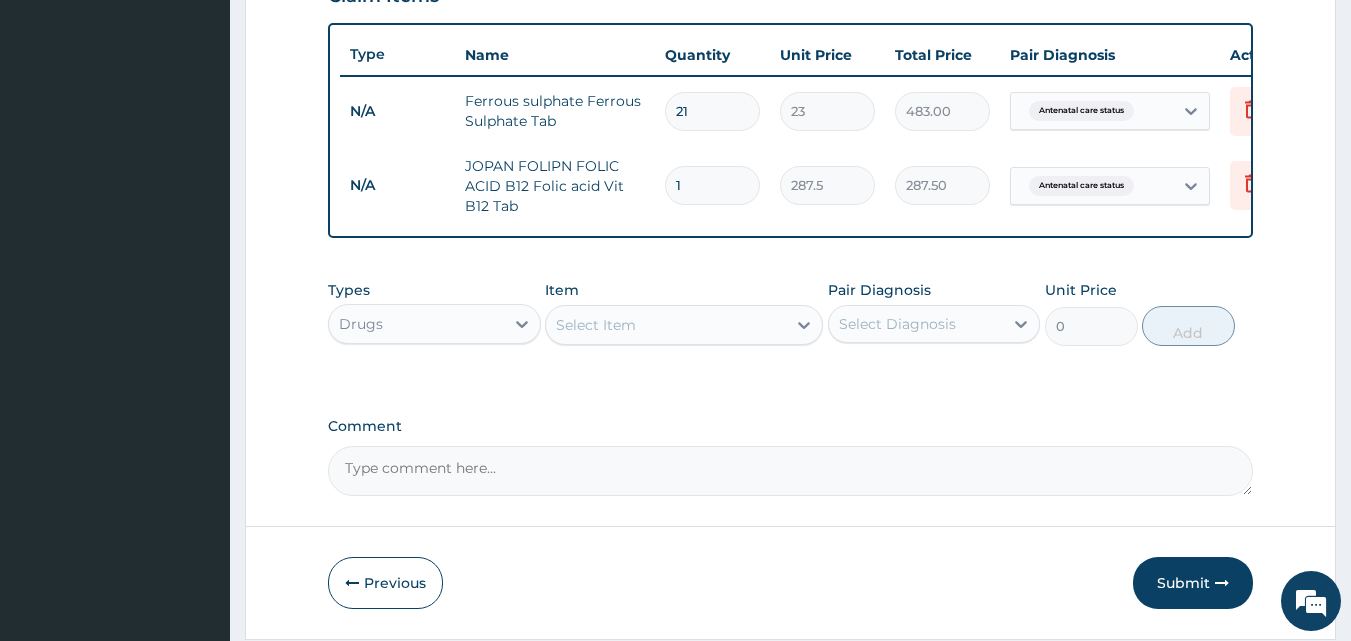 type 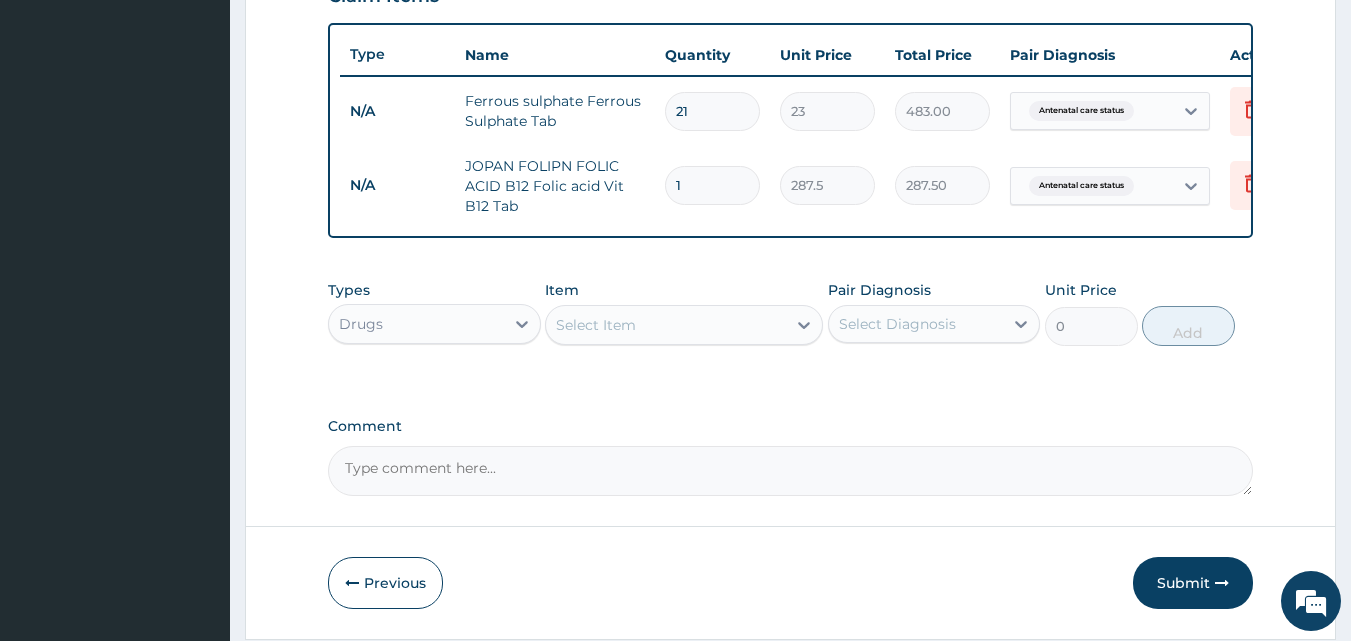 type on "0.00" 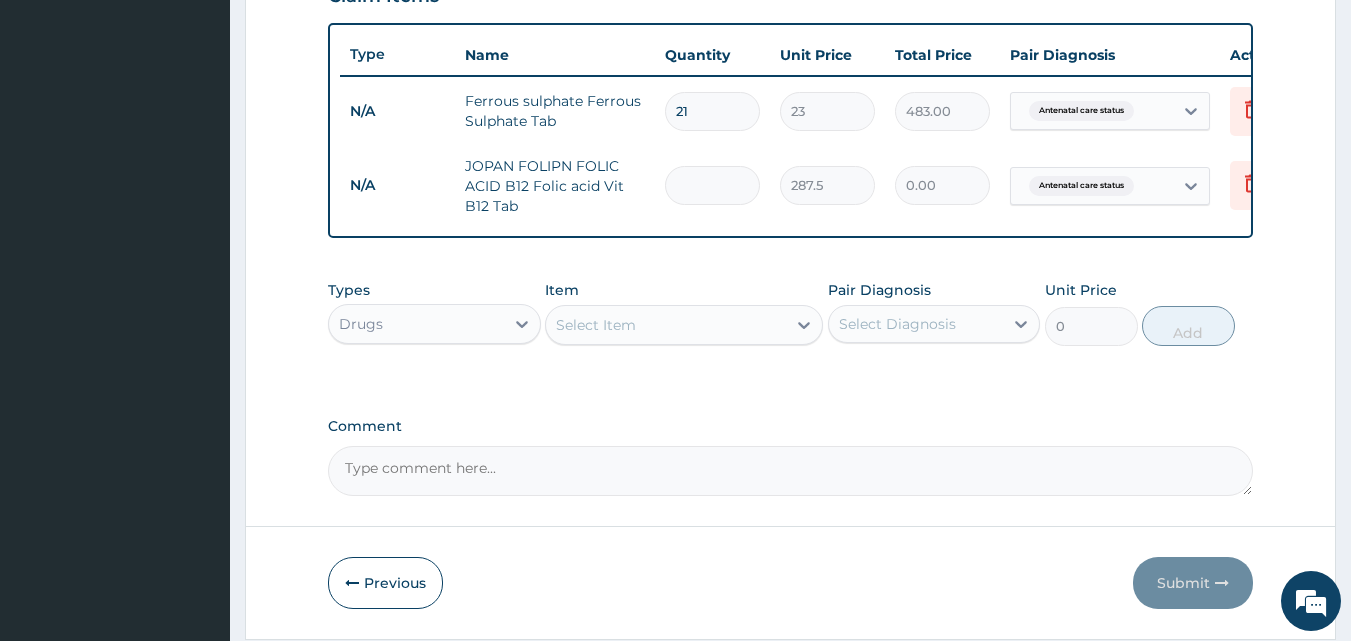 type on "7" 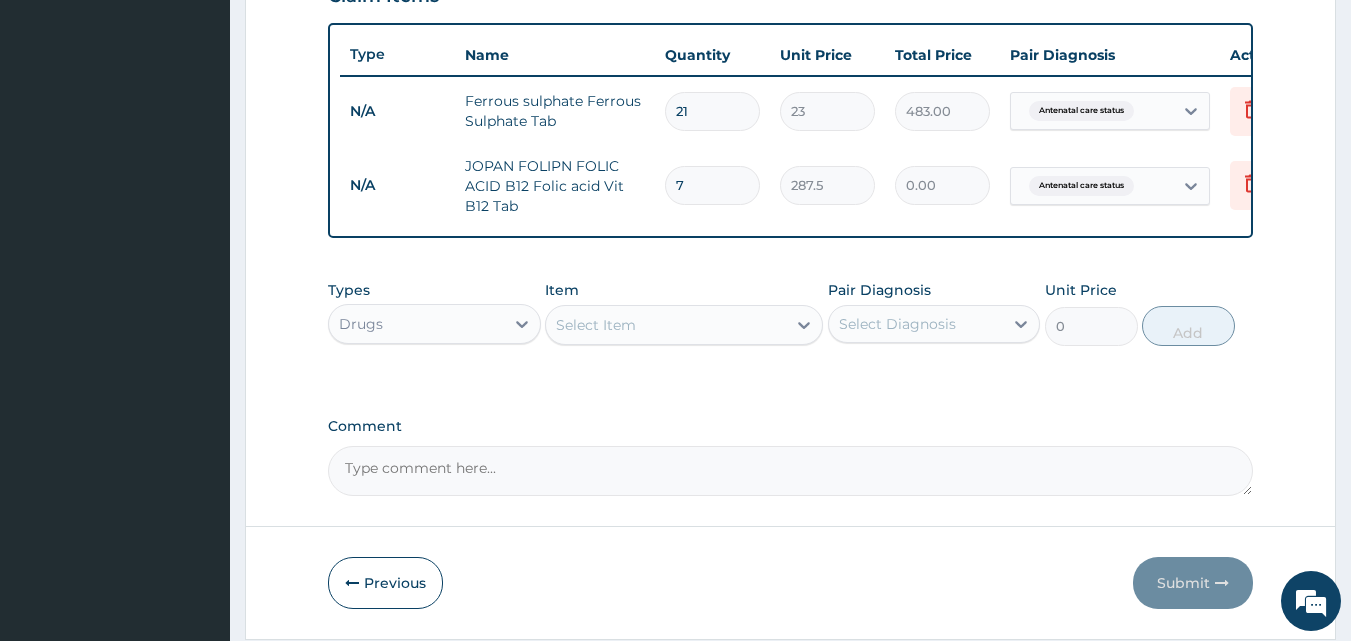 type on "2012.50" 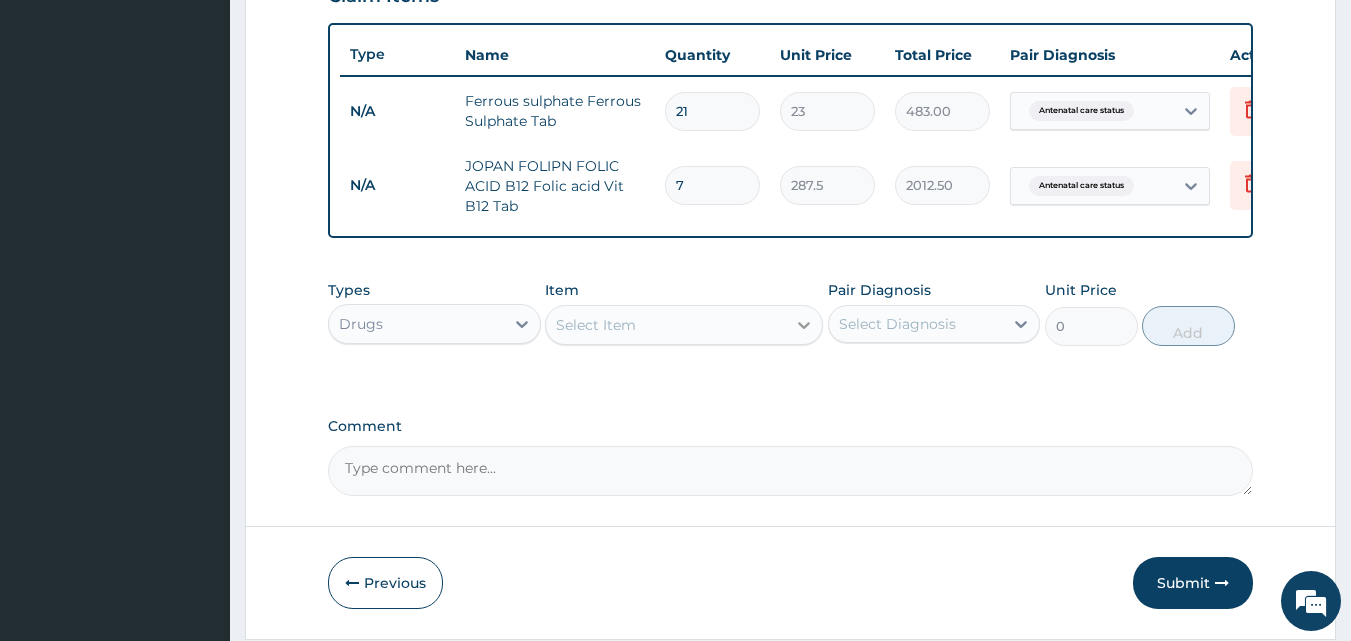 type on "7" 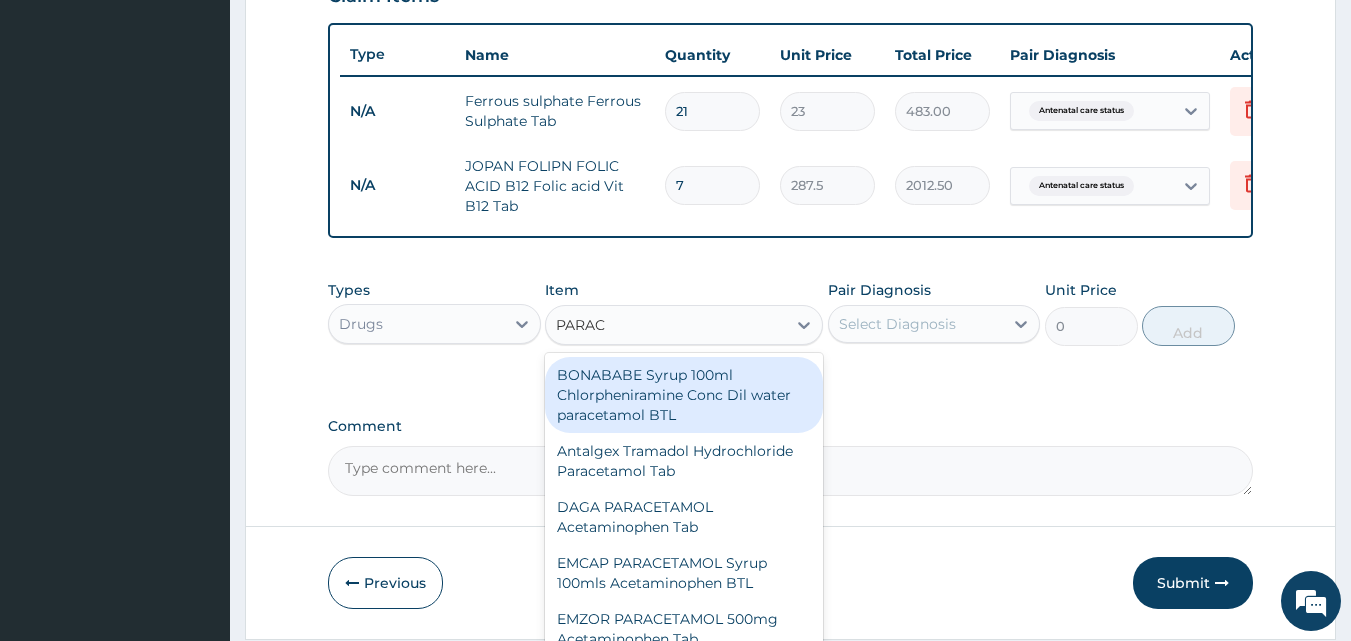 type on "PARACE" 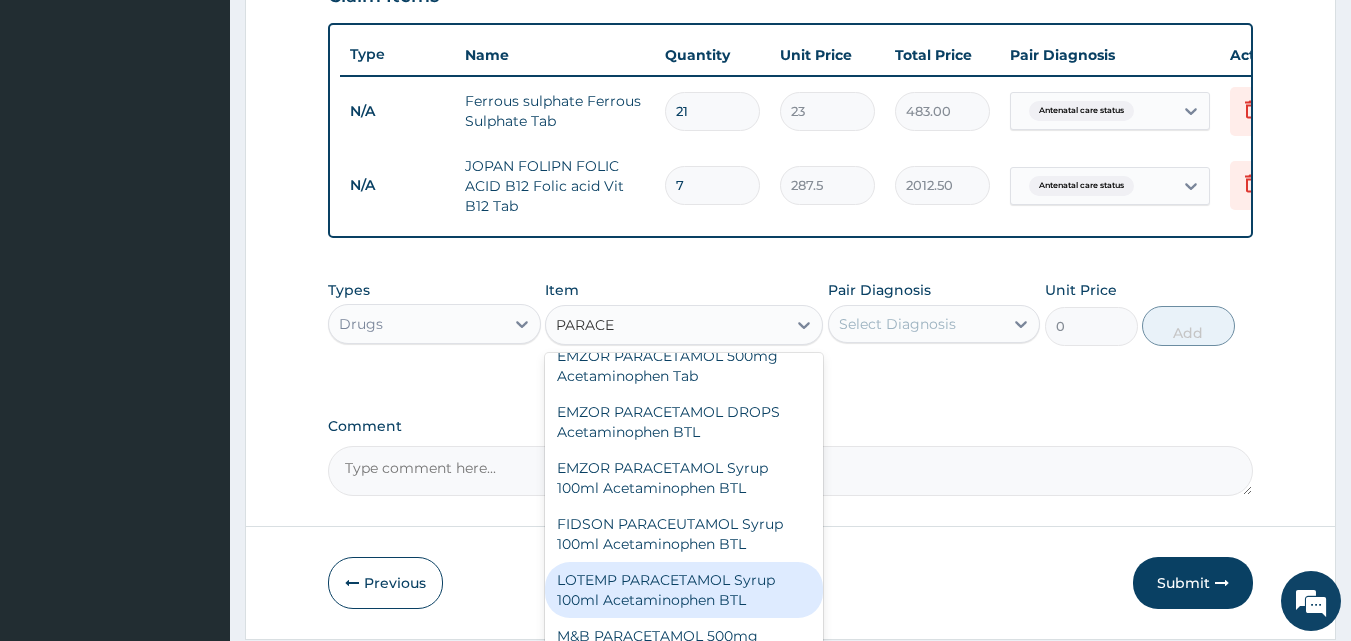 scroll, scrollTop: 525, scrollLeft: 0, axis: vertical 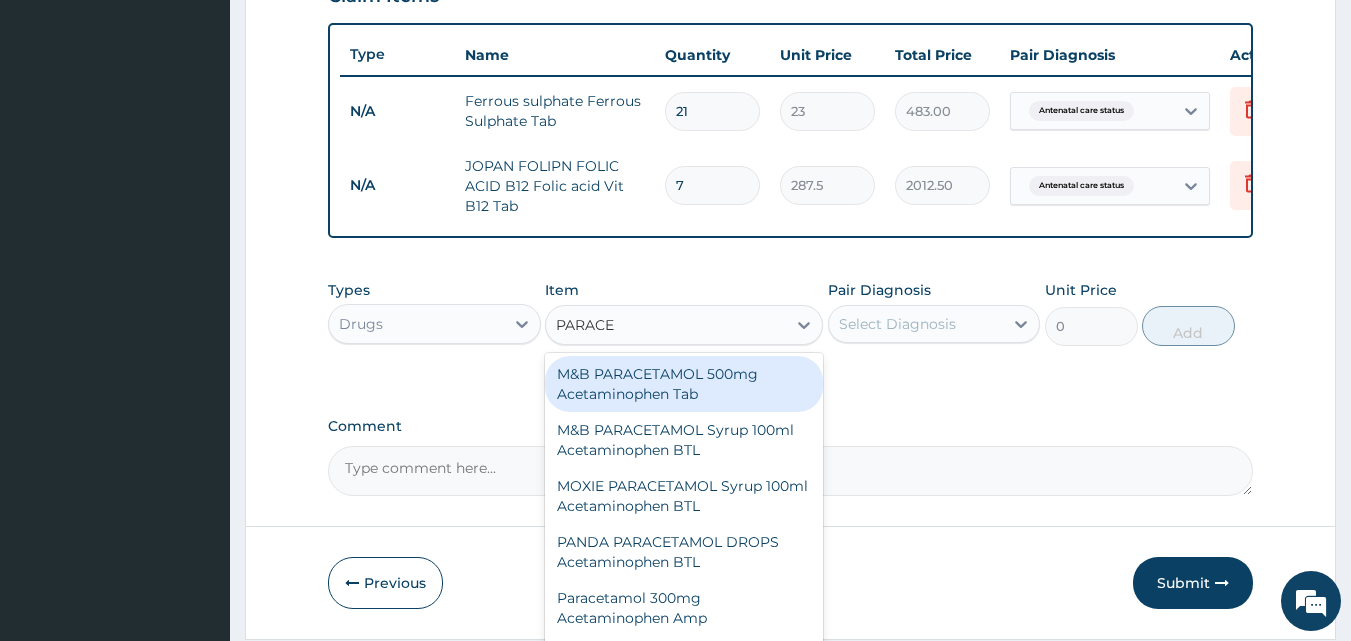 click on "M&B PARACETAMOL 500mg Acetaminophen Tab" at bounding box center (684, 384) 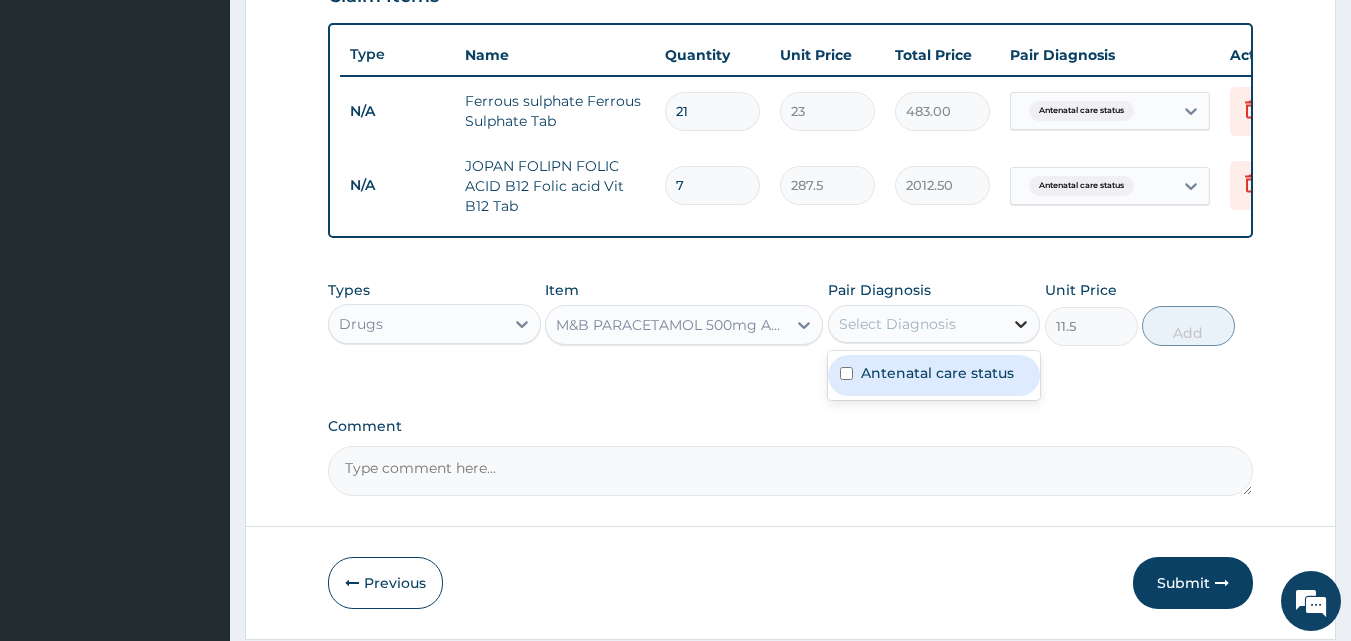 click 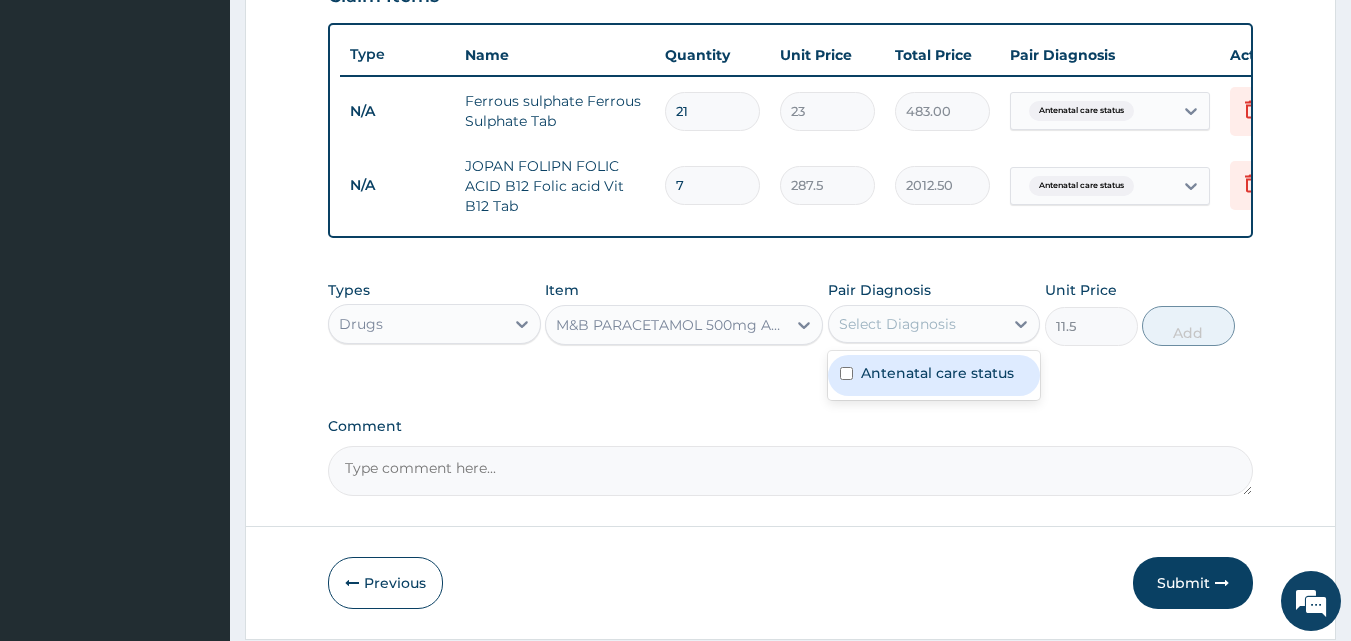 click on "Antenatal care status" at bounding box center [937, 373] 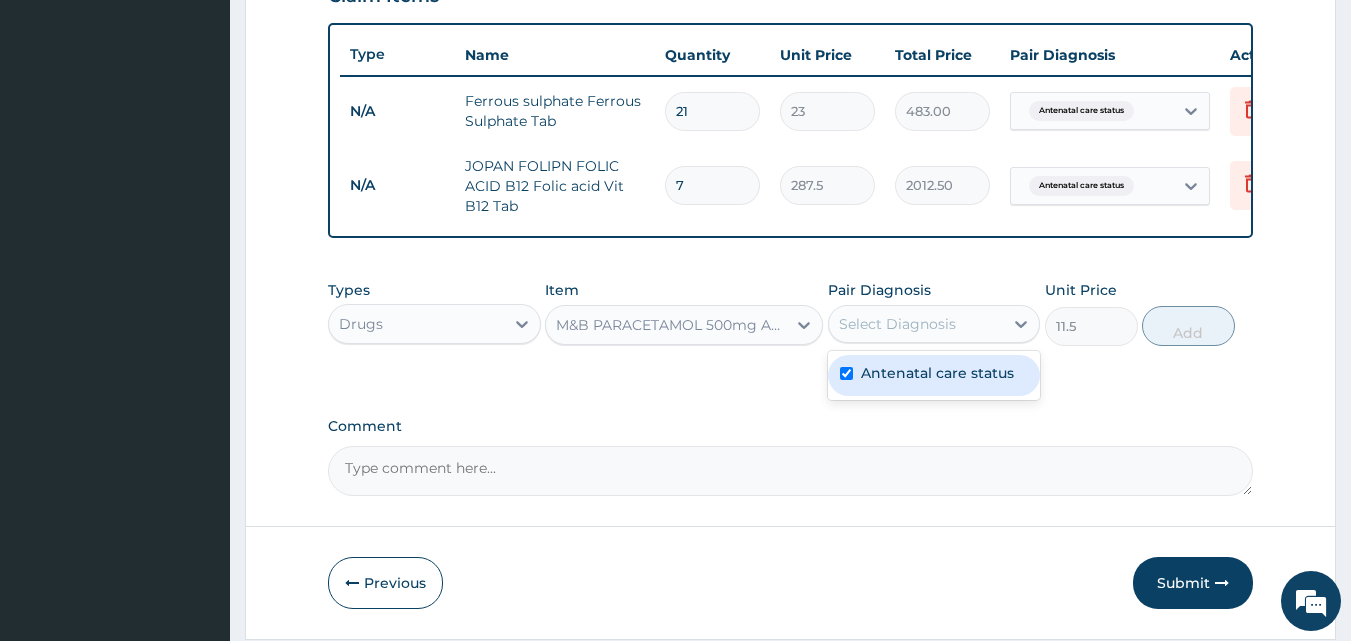 checkbox on "true" 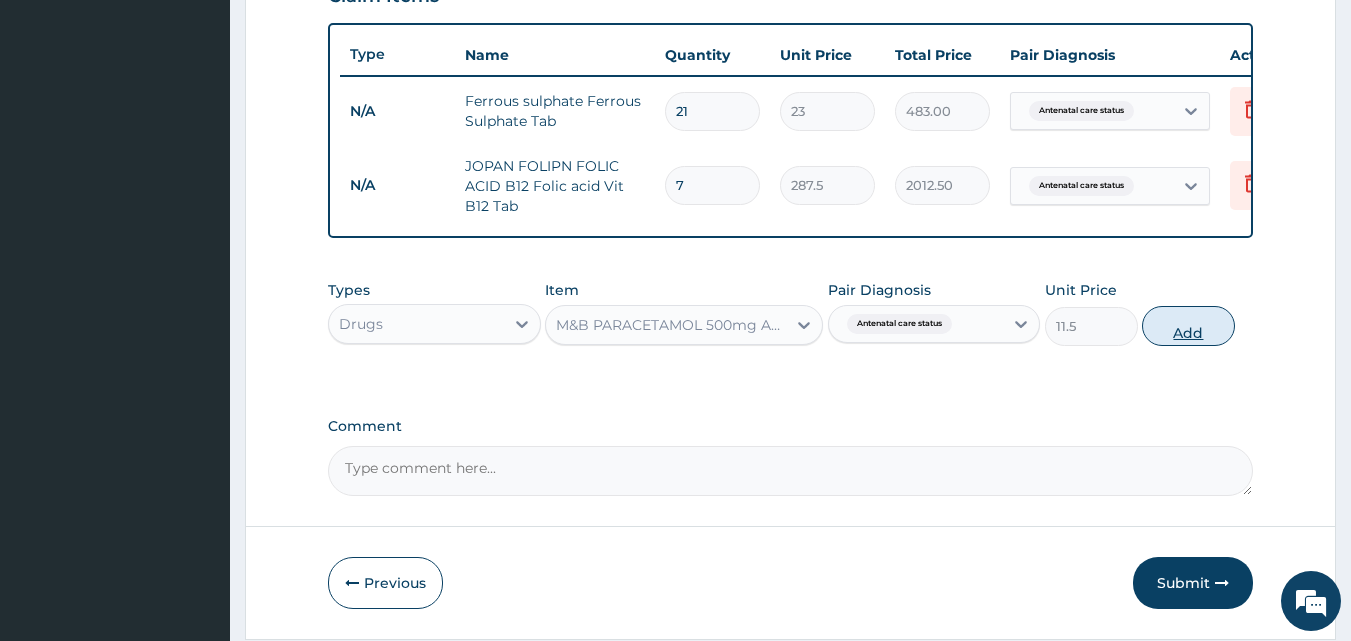 click on "Add" at bounding box center (1188, 326) 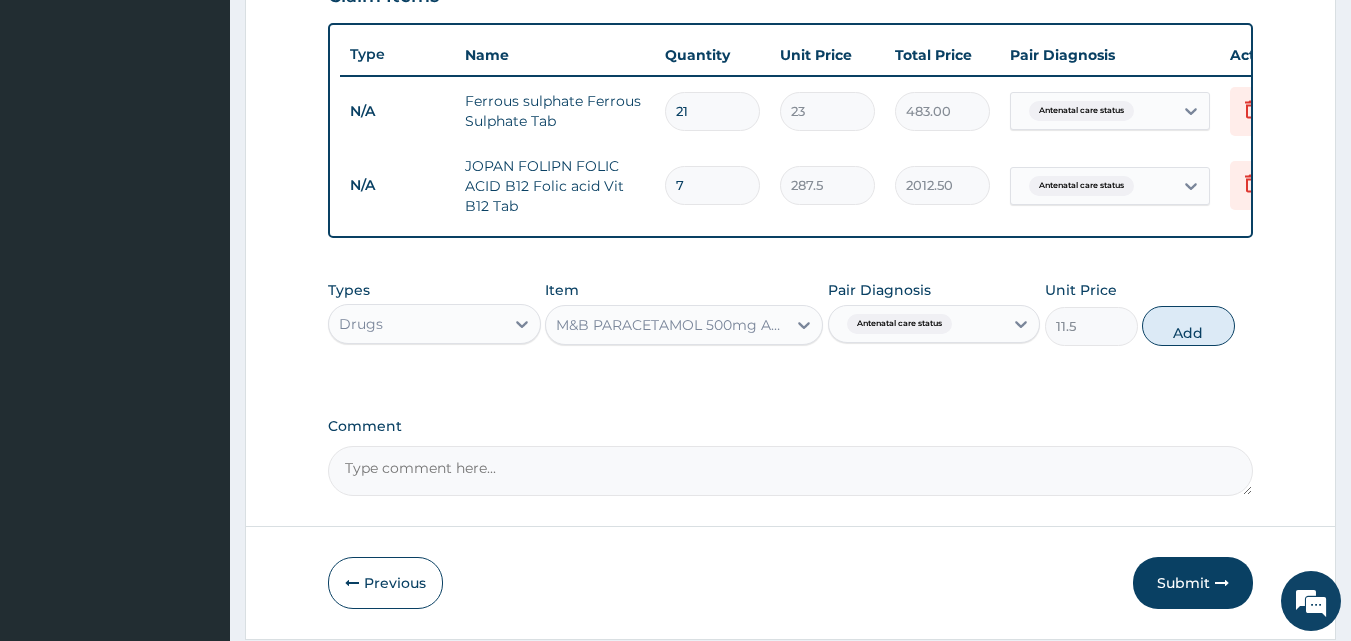 type on "0" 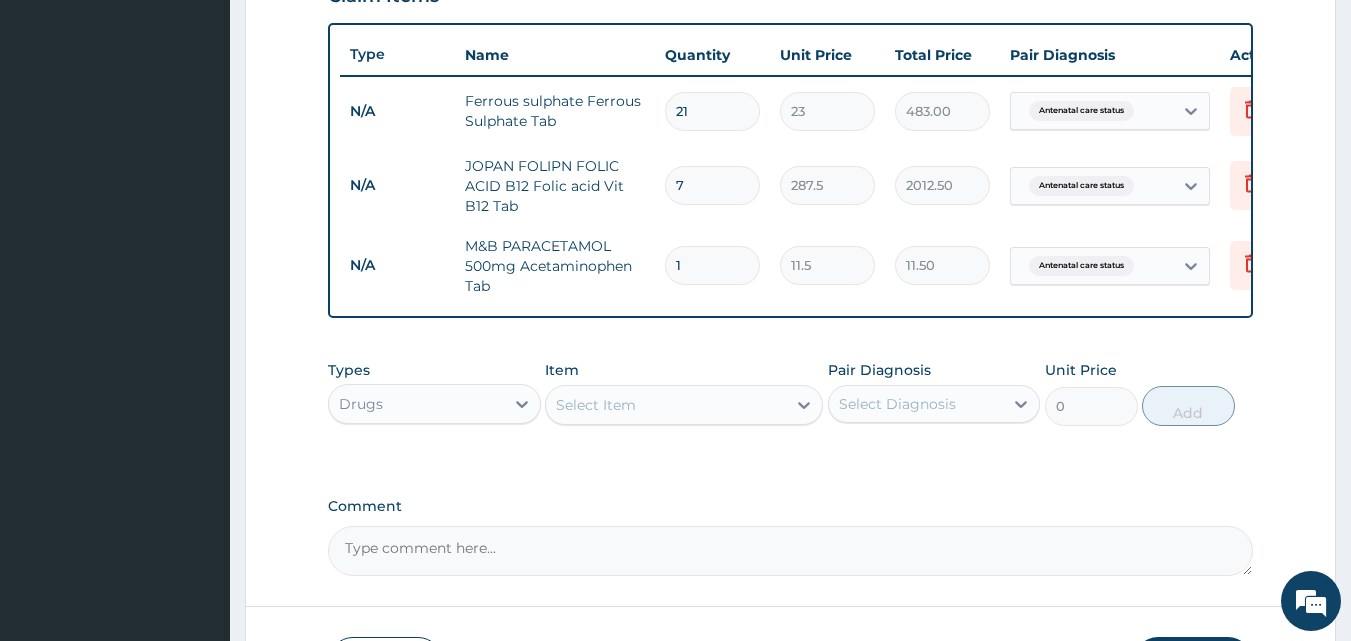 type on "18" 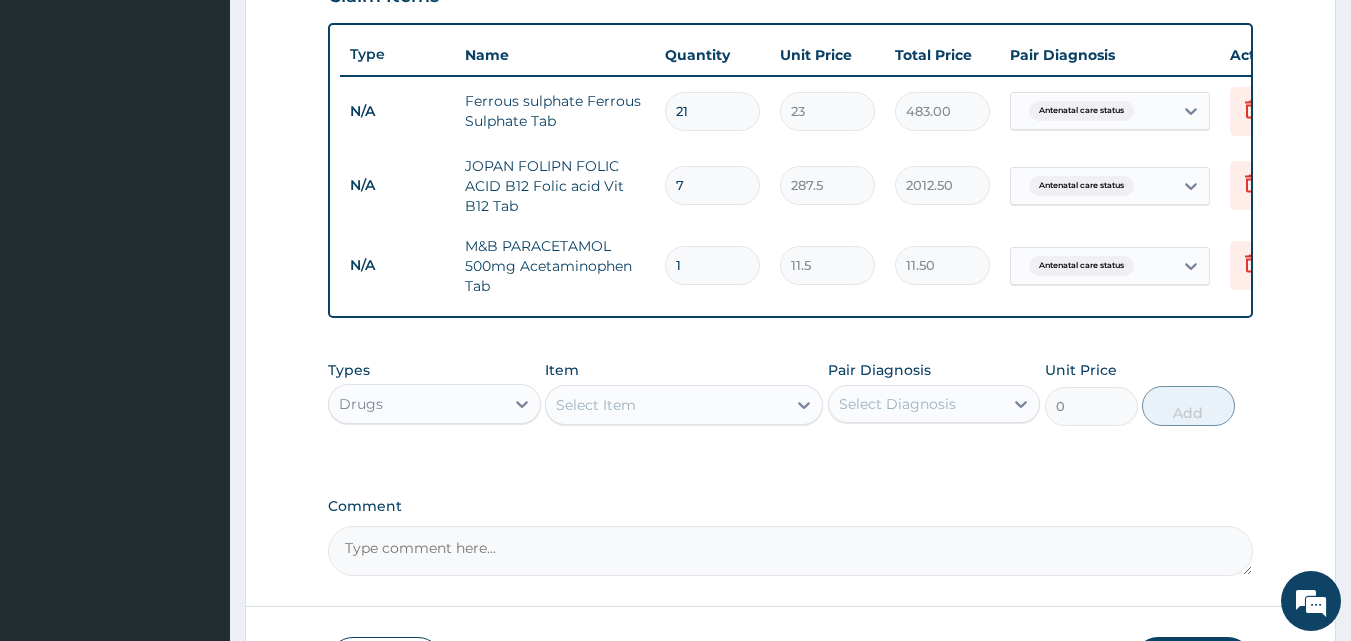 type on "207.00" 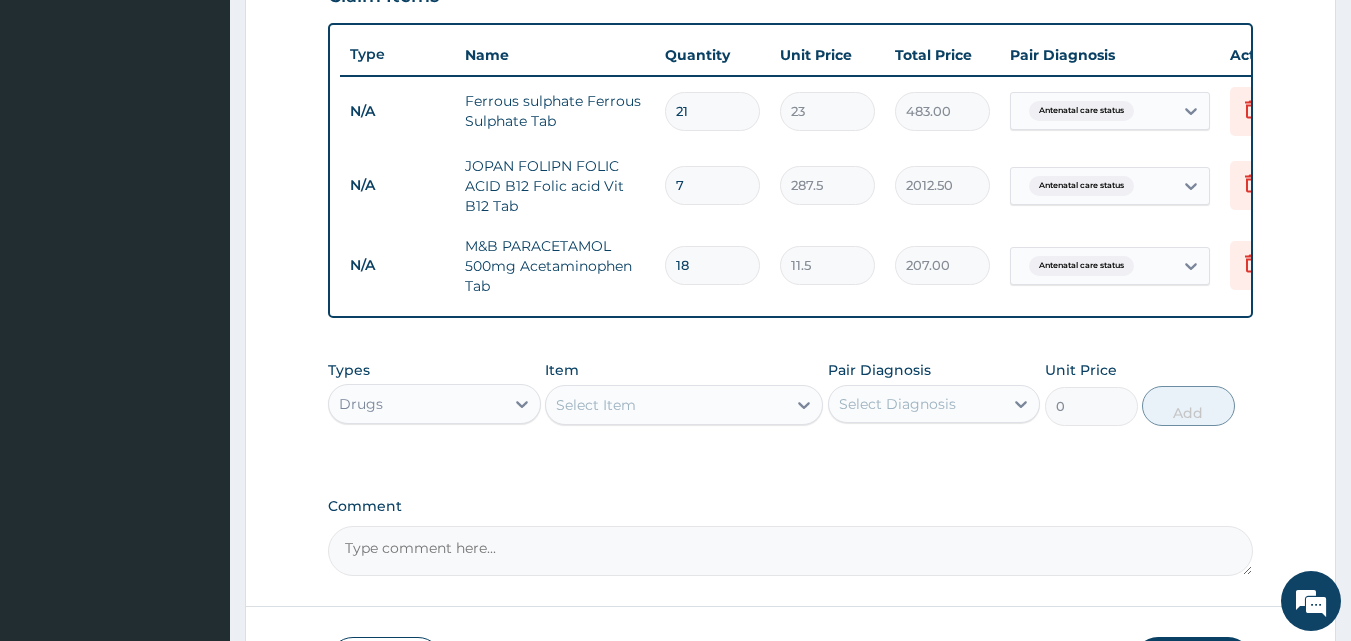 scroll, scrollTop: 881, scrollLeft: 0, axis: vertical 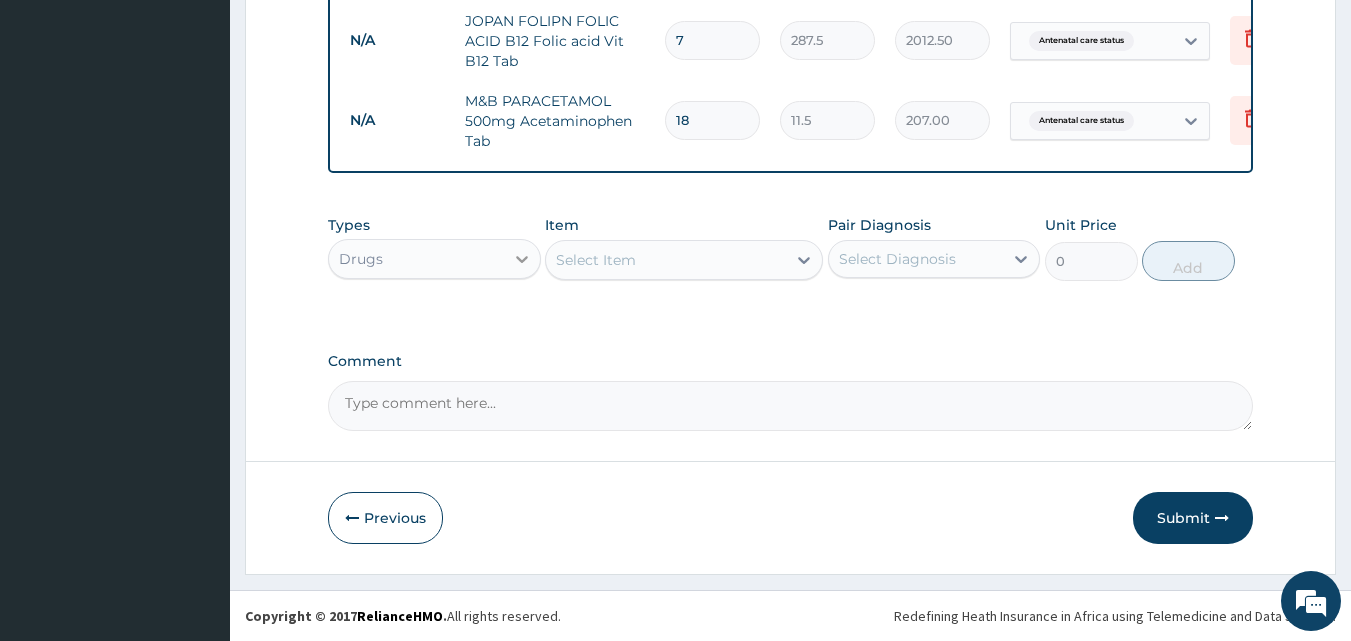 type on "18" 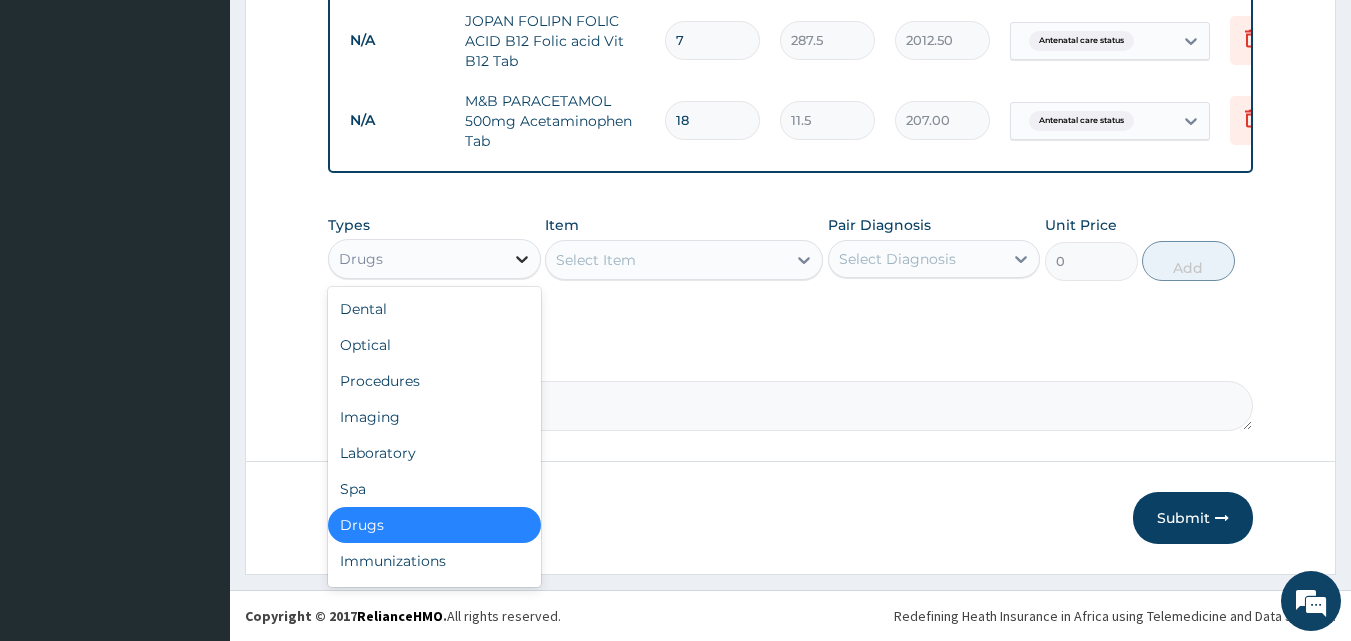 click 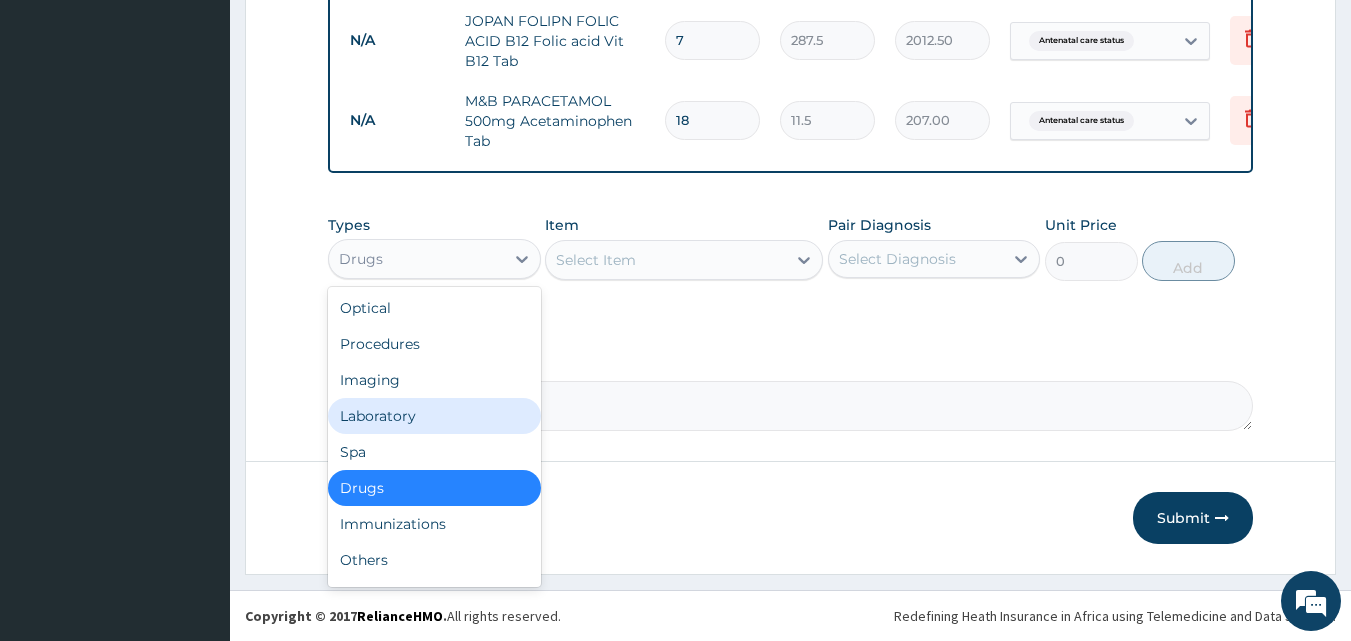 scroll, scrollTop: 68, scrollLeft: 0, axis: vertical 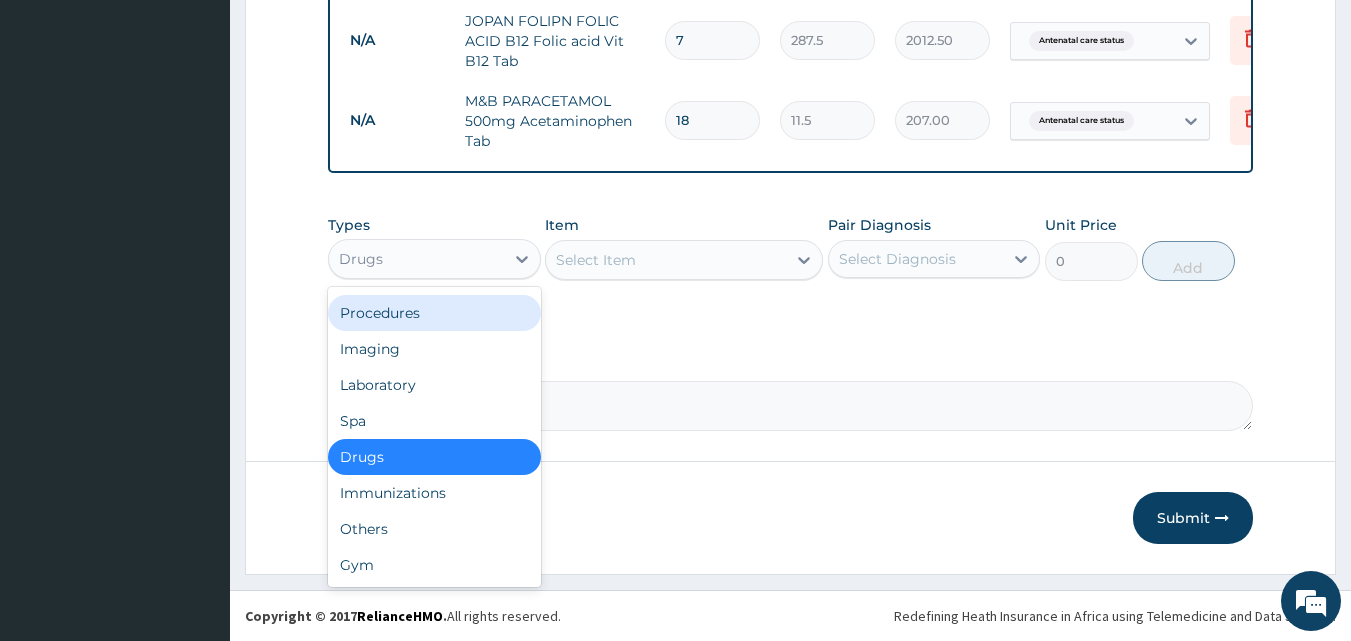 click on "Procedures" at bounding box center (434, 313) 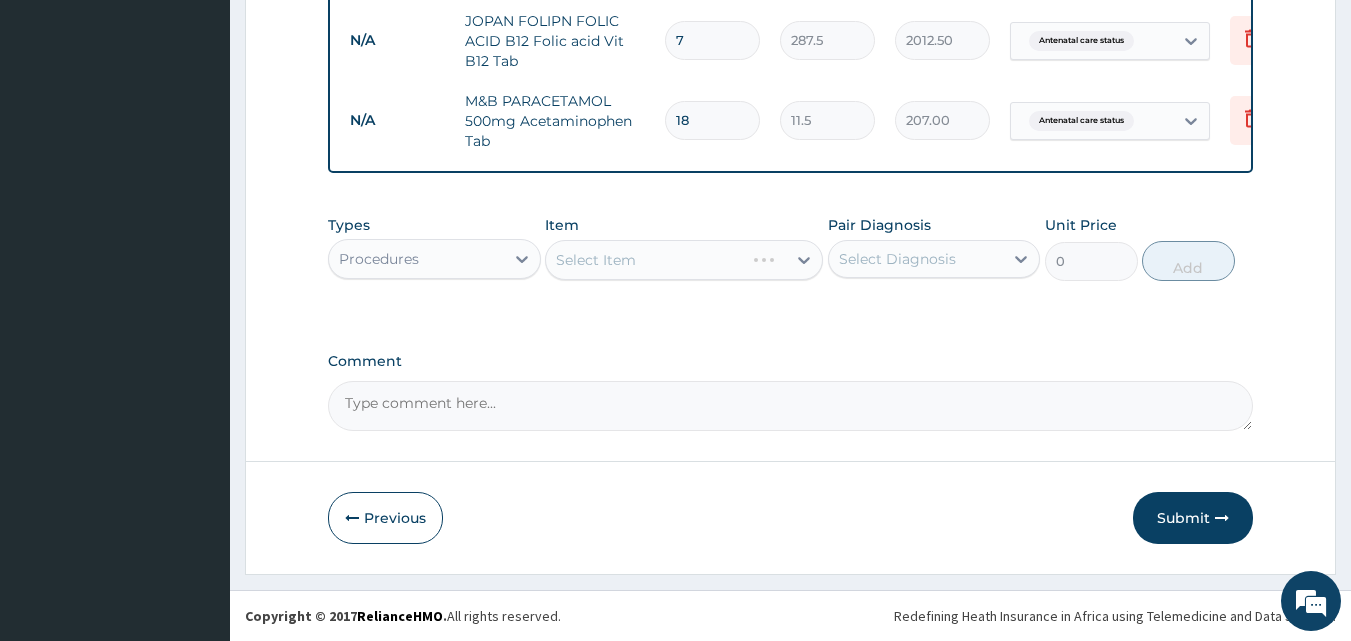 click on "Select Item" at bounding box center (684, 260) 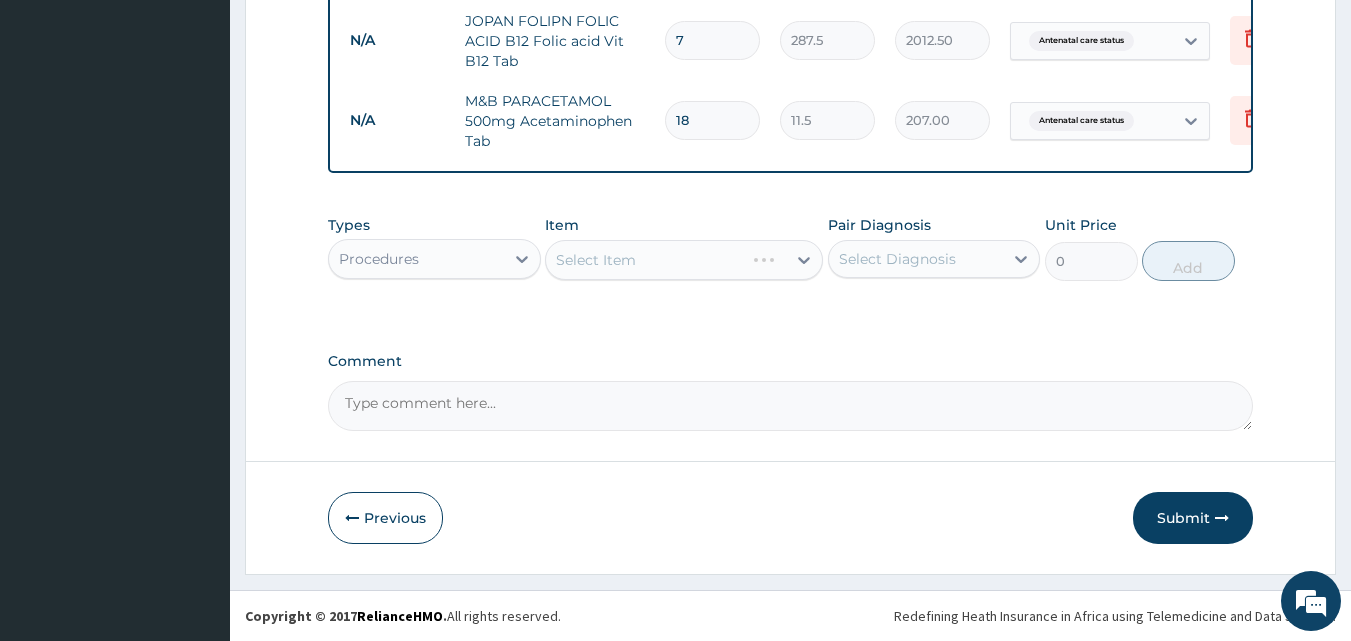 click on "Select Item" at bounding box center (684, 260) 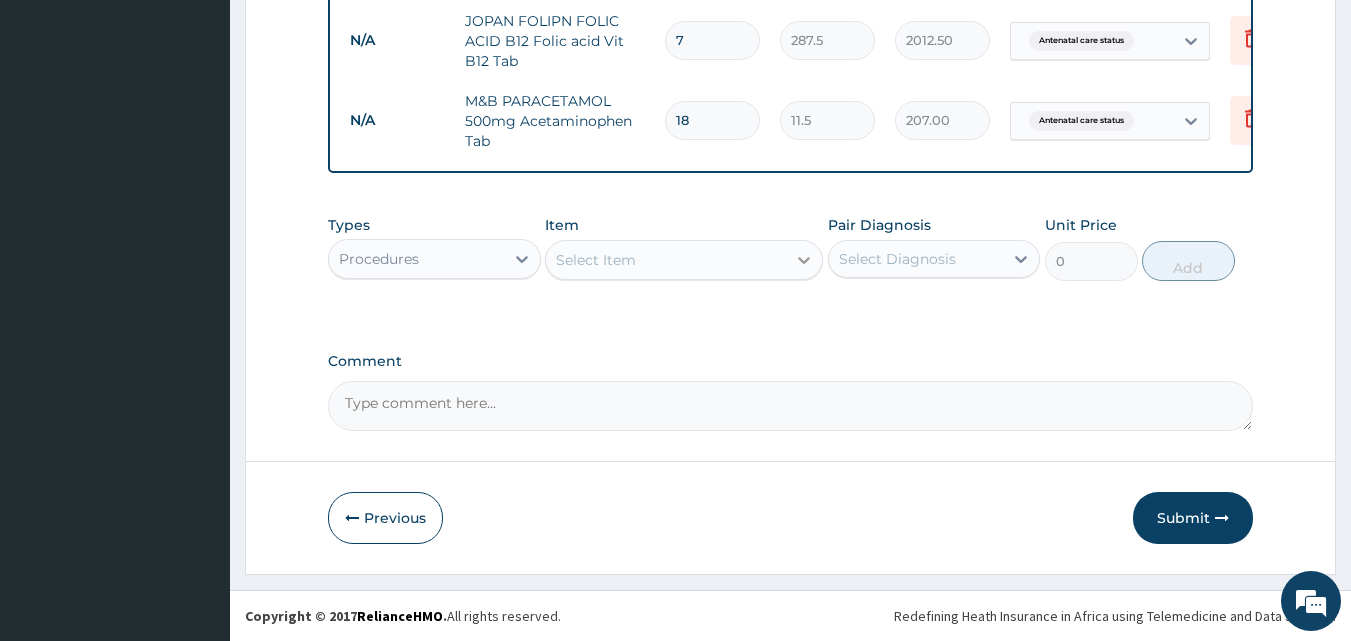 click 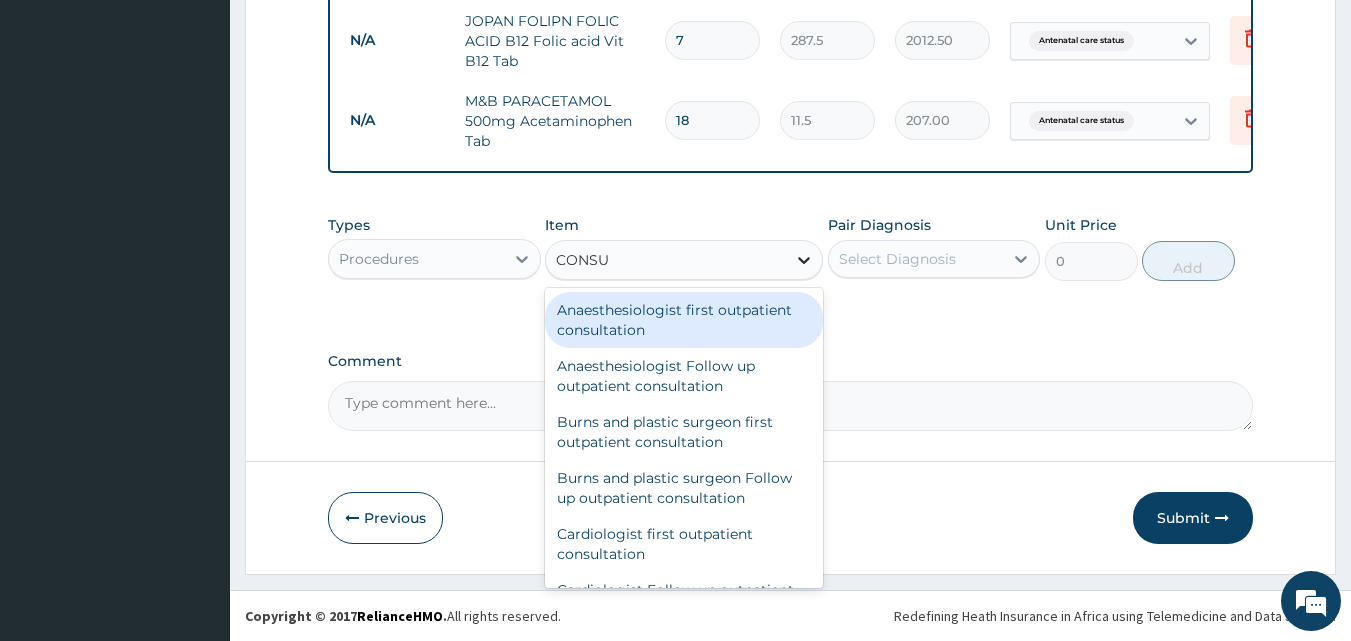 type on "CONSUL" 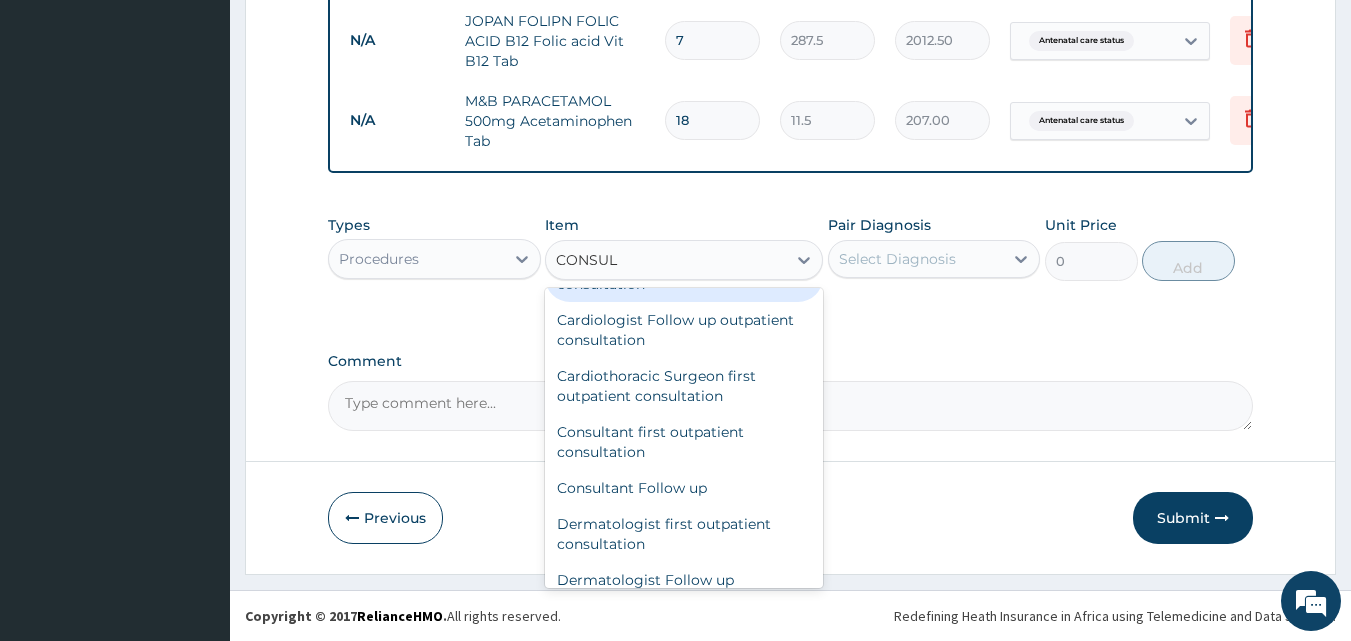 scroll, scrollTop: 280, scrollLeft: 0, axis: vertical 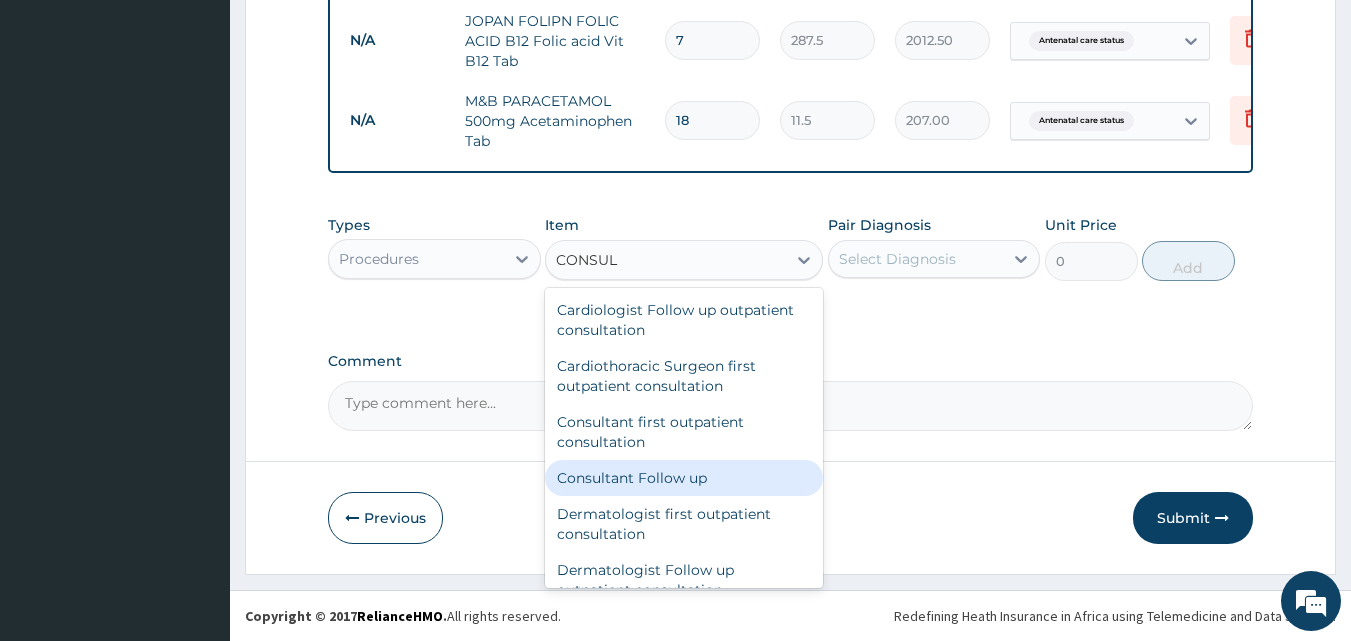 click on "Consultant Follow up" at bounding box center (684, 478) 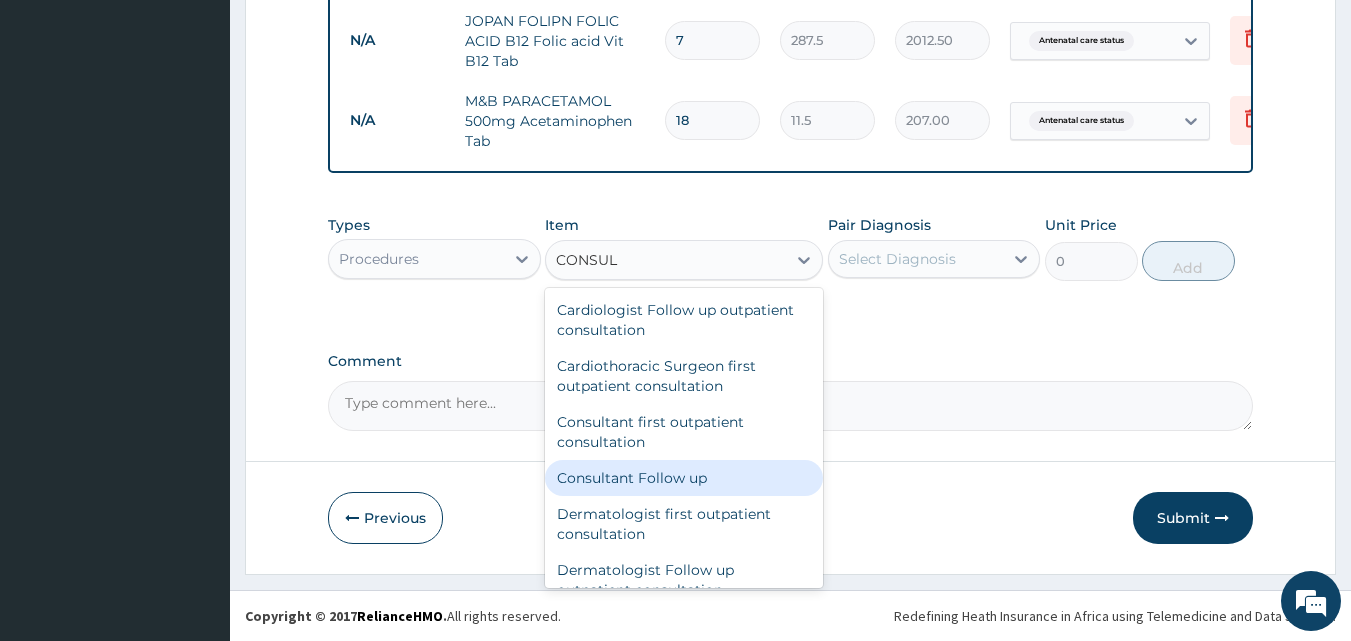 type 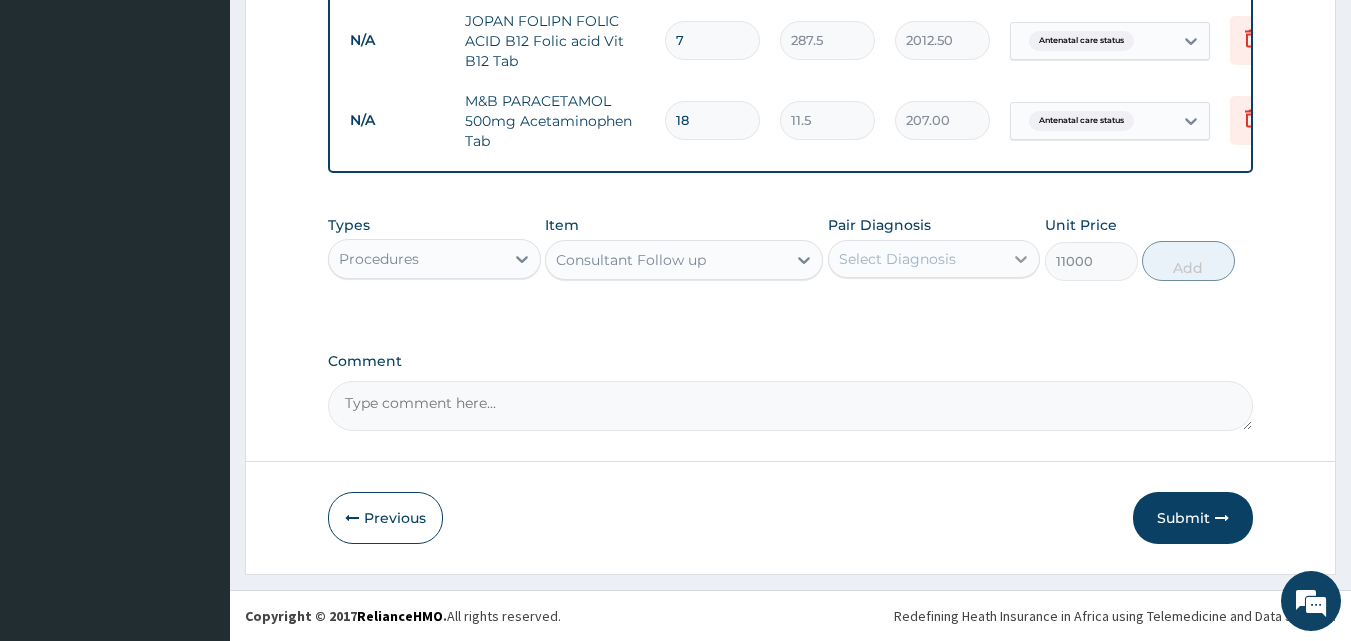 click at bounding box center (1021, 259) 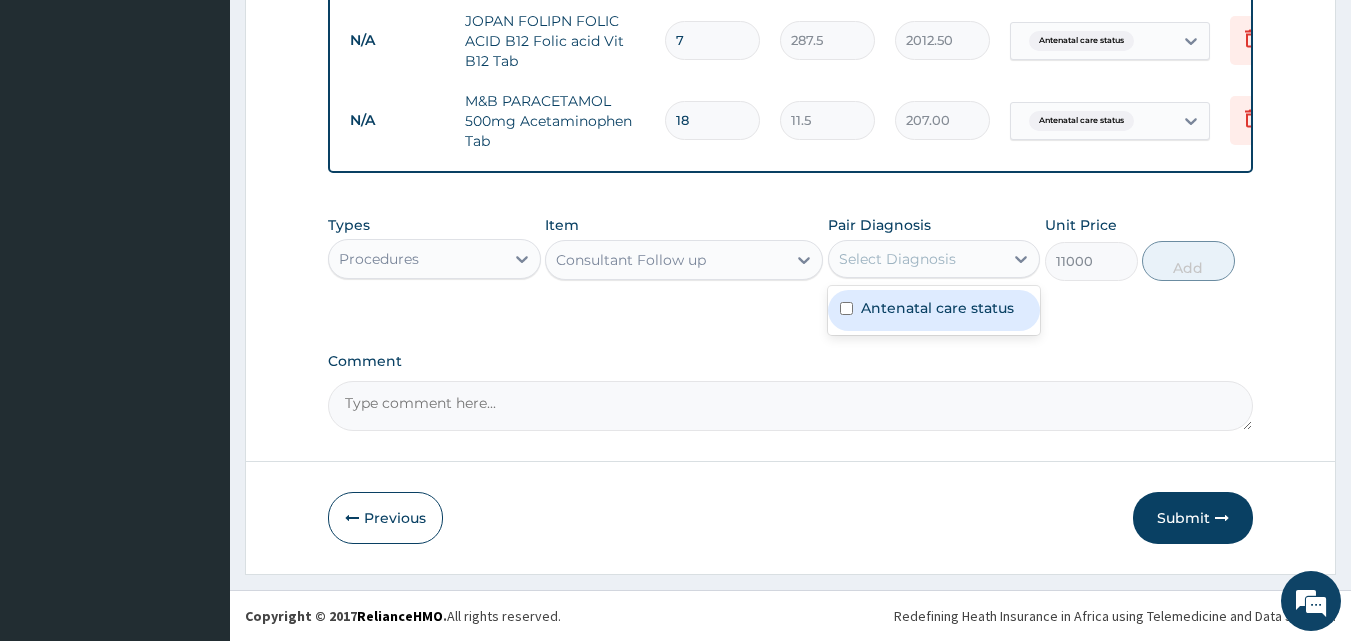 click on "Antenatal care status" at bounding box center (937, 308) 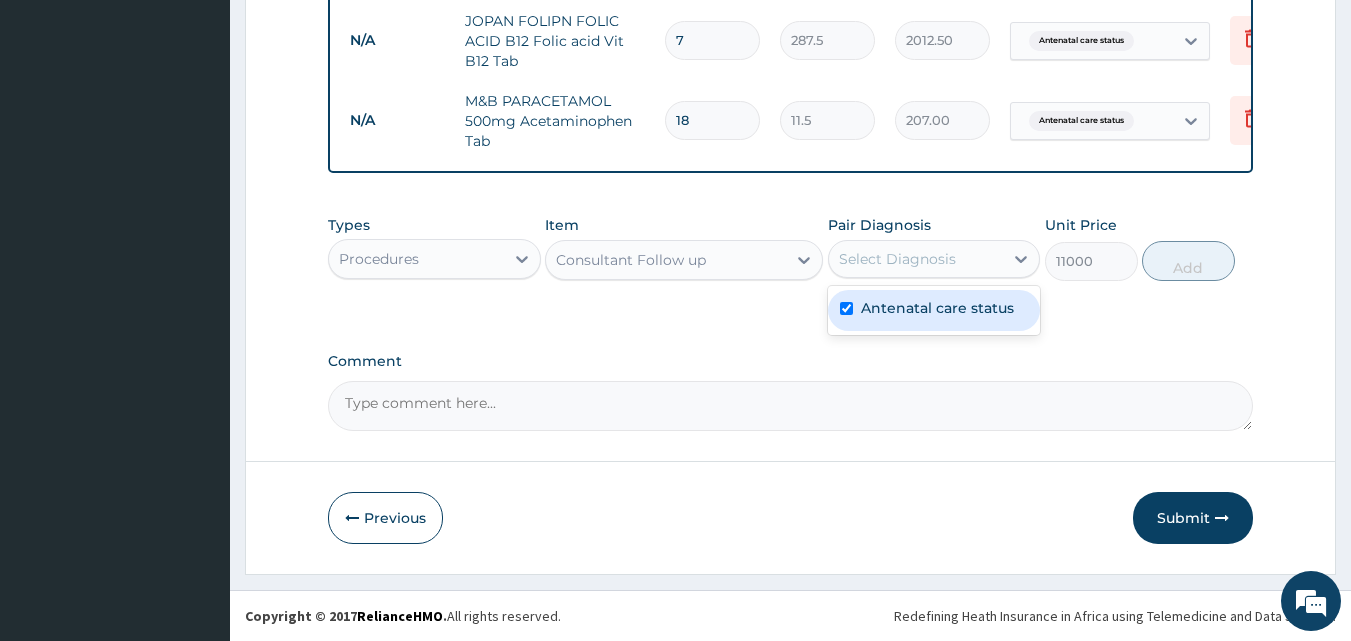checkbox on "true" 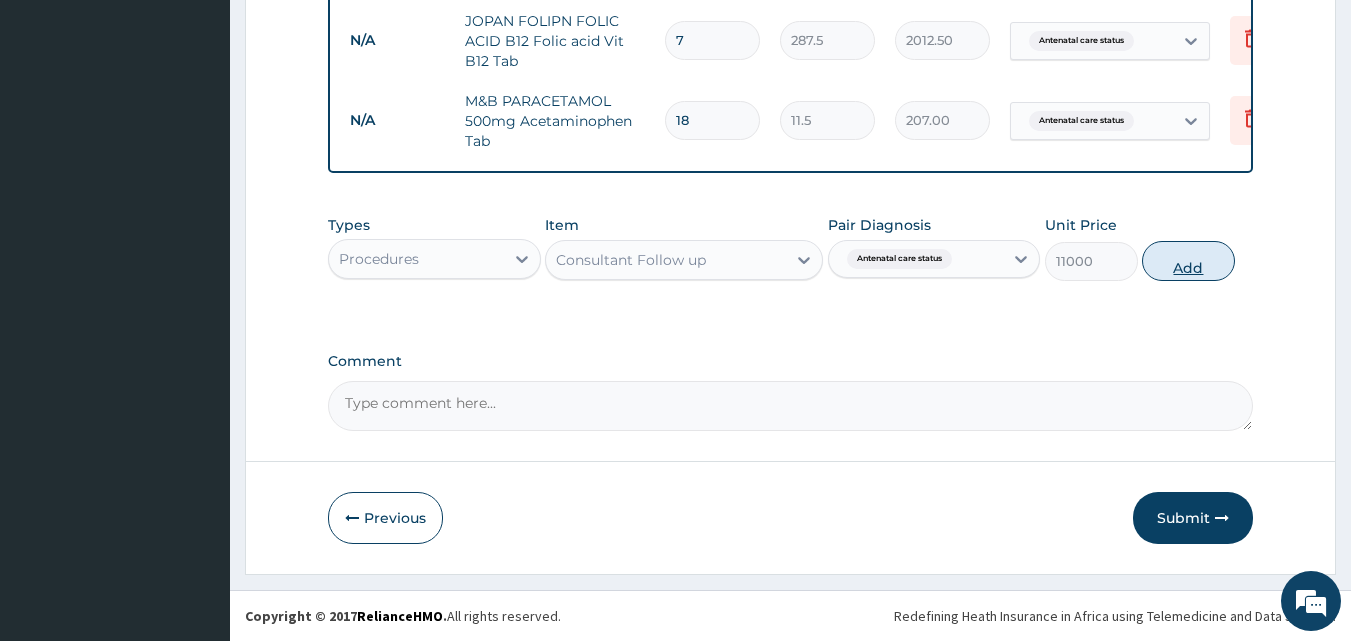 click on "Add" at bounding box center [1188, 261] 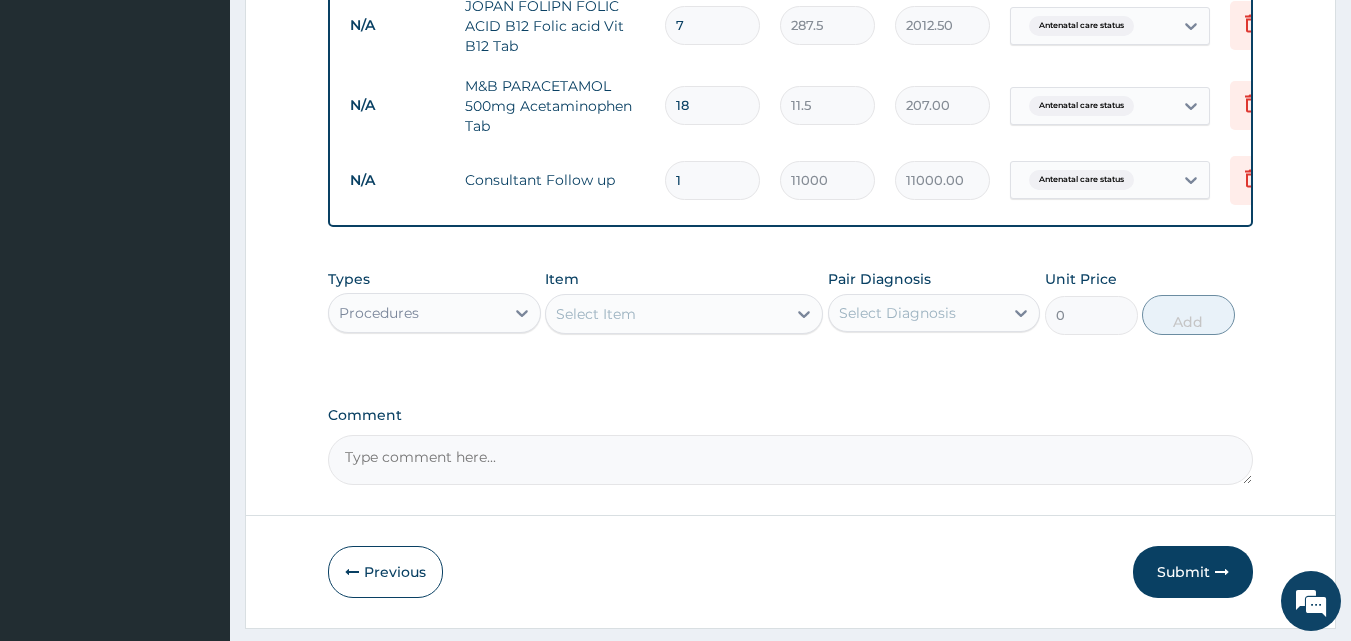 scroll, scrollTop: 950, scrollLeft: 0, axis: vertical 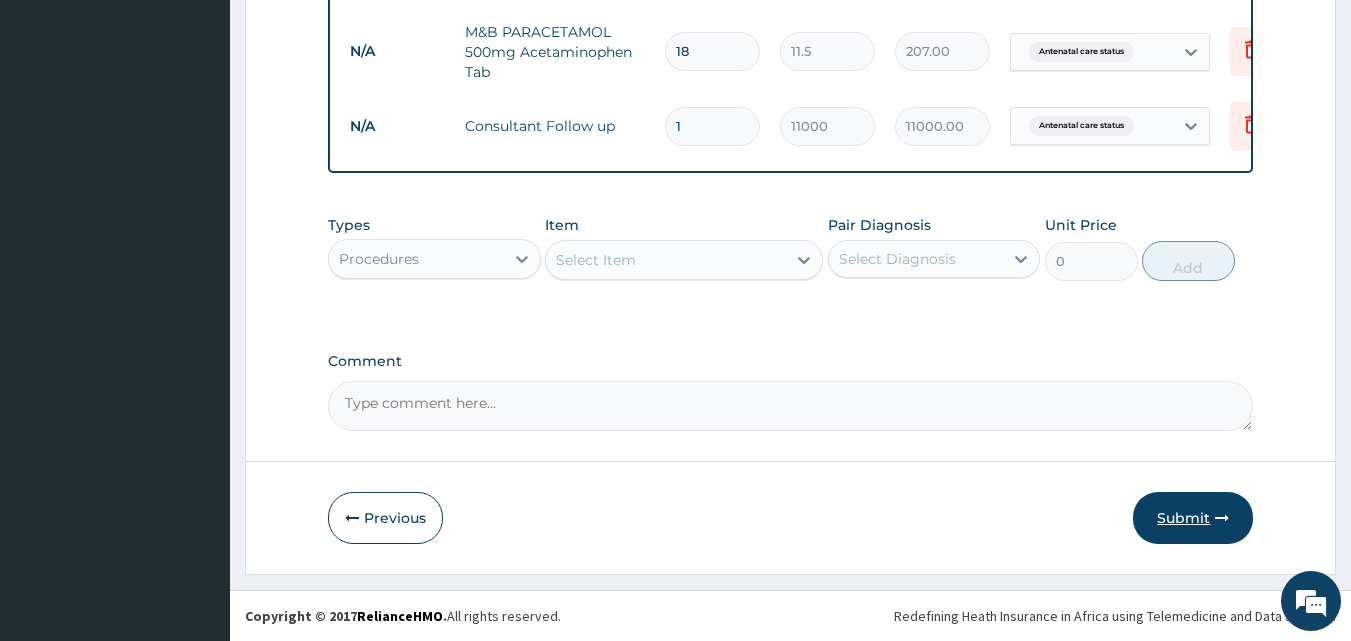 click on "Submit" at bounding box center (1193, 518) 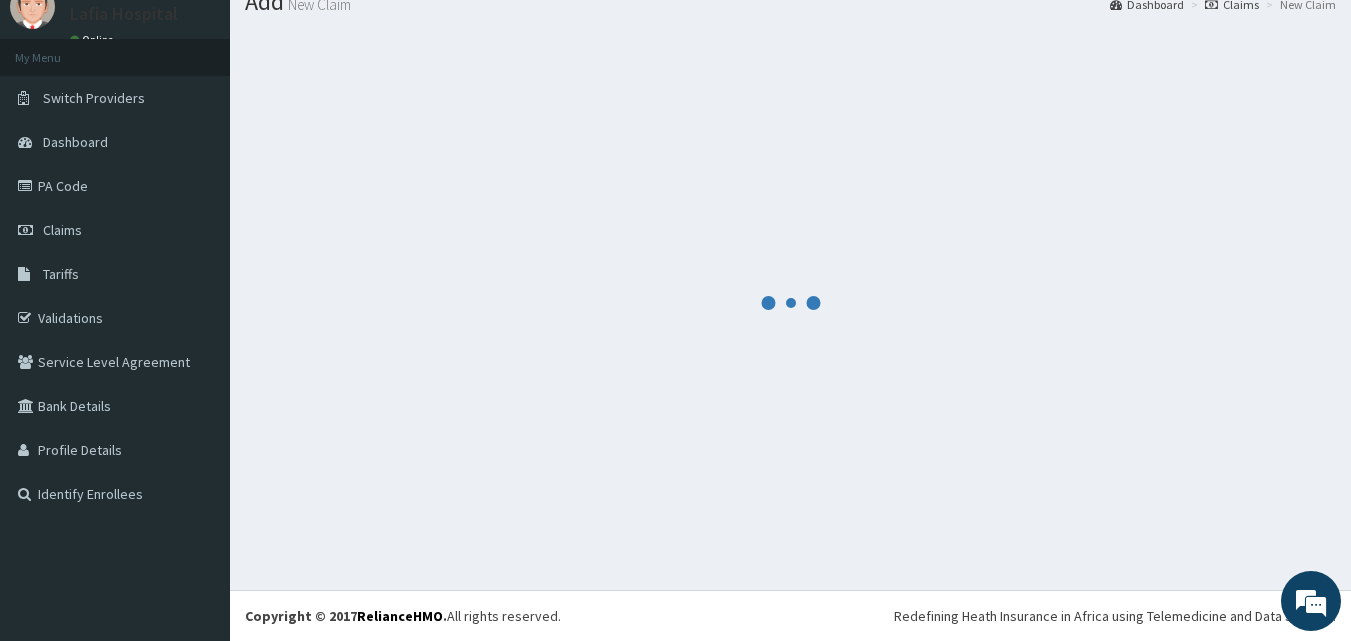 scroll, scrollTop: 950, scrollLeft: 0, axis: vertical 